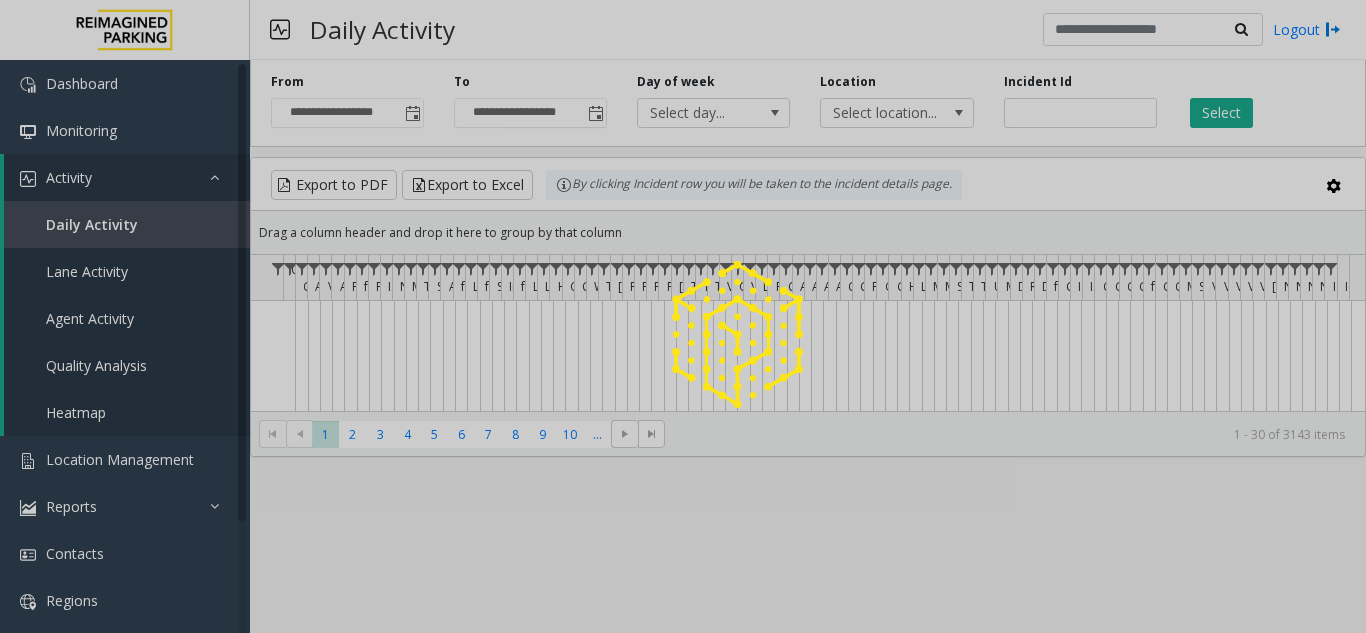 scroll, scrollTop: 0, scrollLeft: 0, axis: both 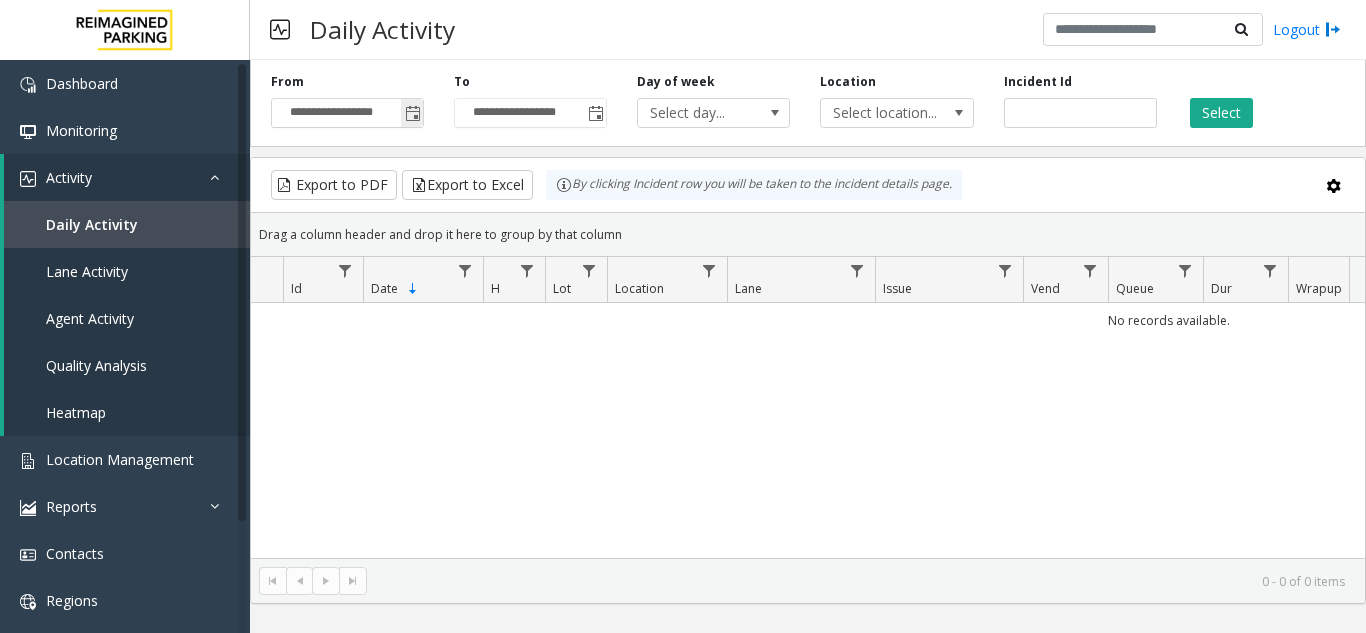 click 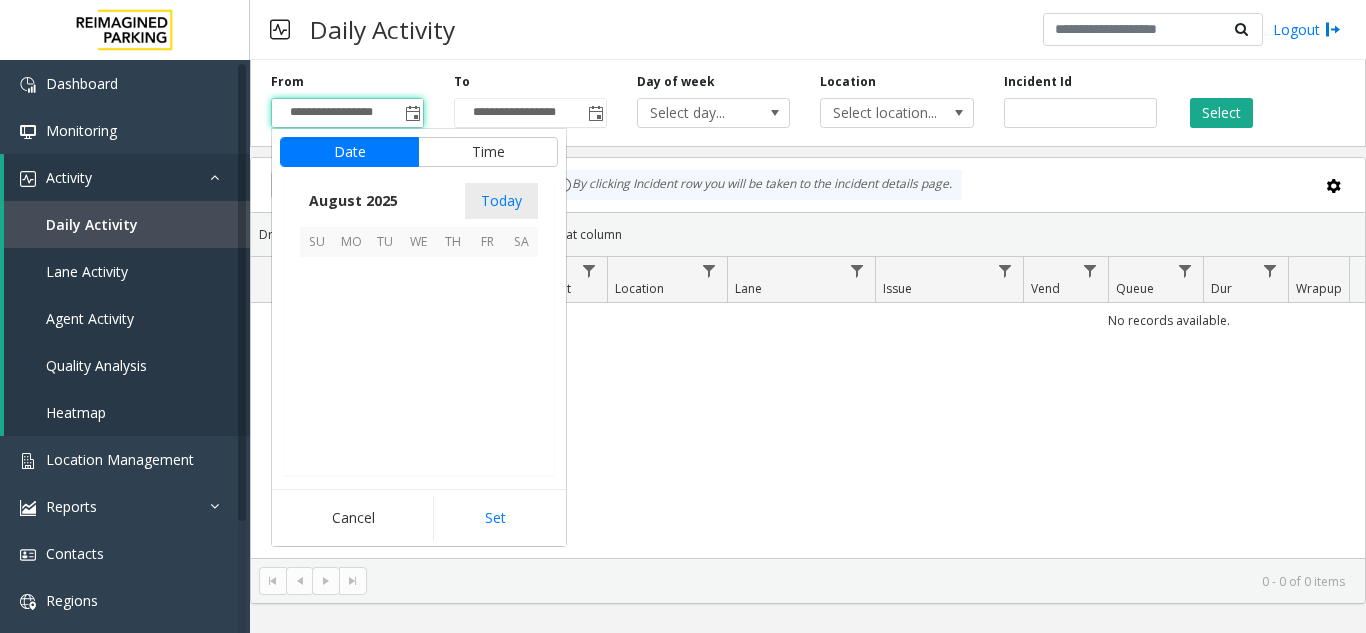 scroll, scrollTop: 358666, scrollLeft: 0, axis: vertical 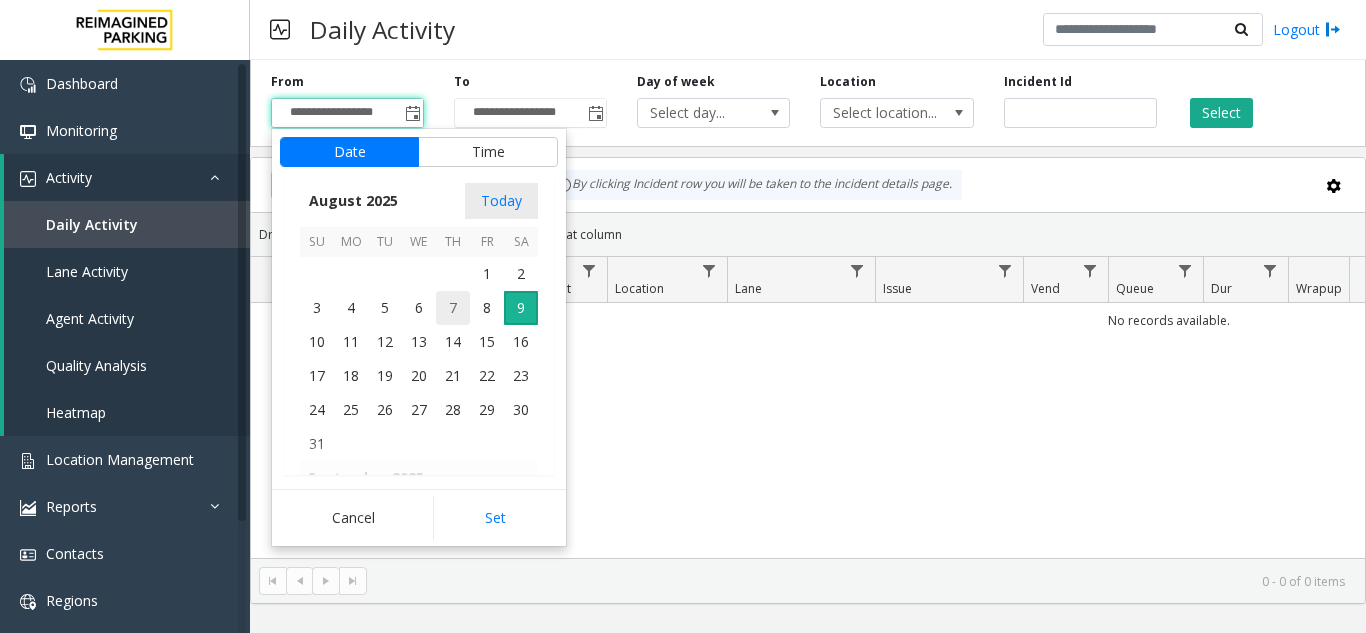 click on "7" at bounding box center [453, 308] 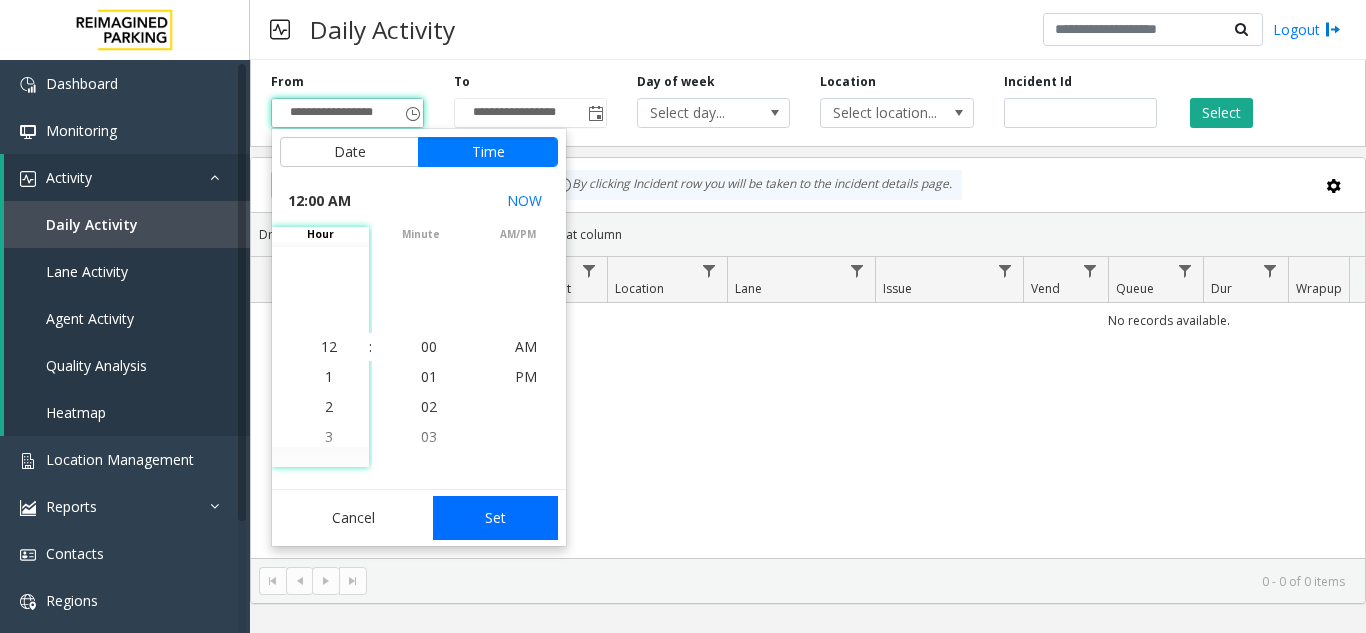 click on "Set" 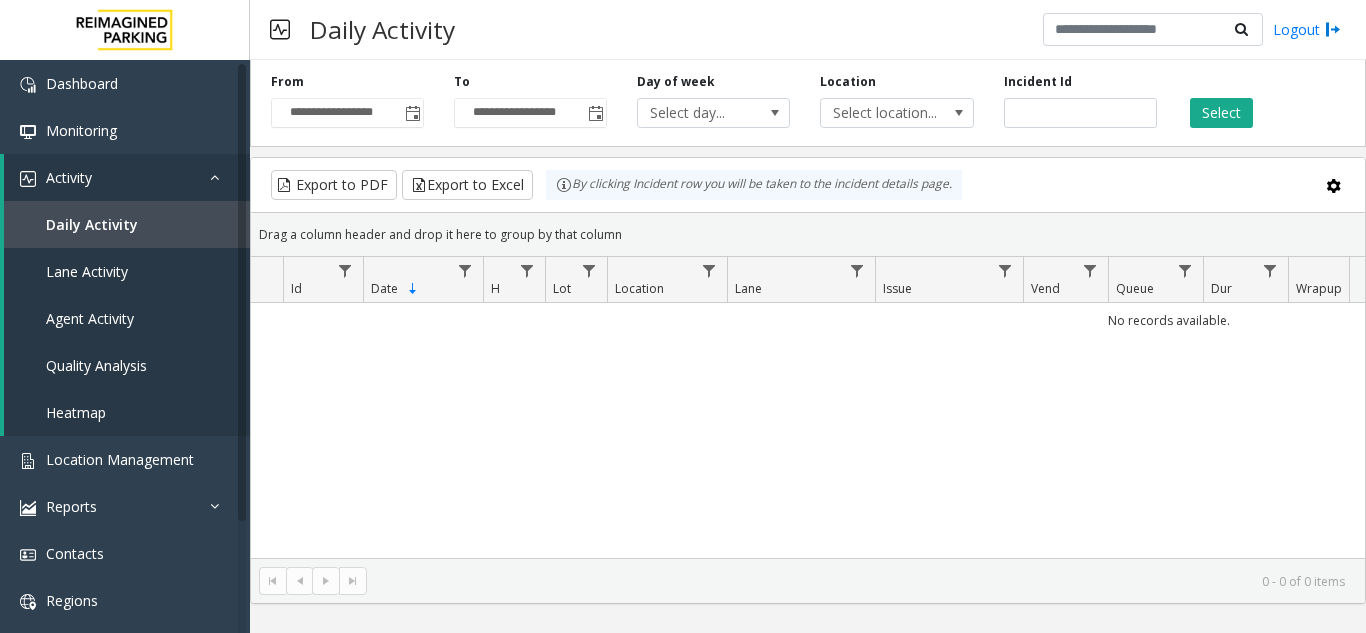 click on "**********" 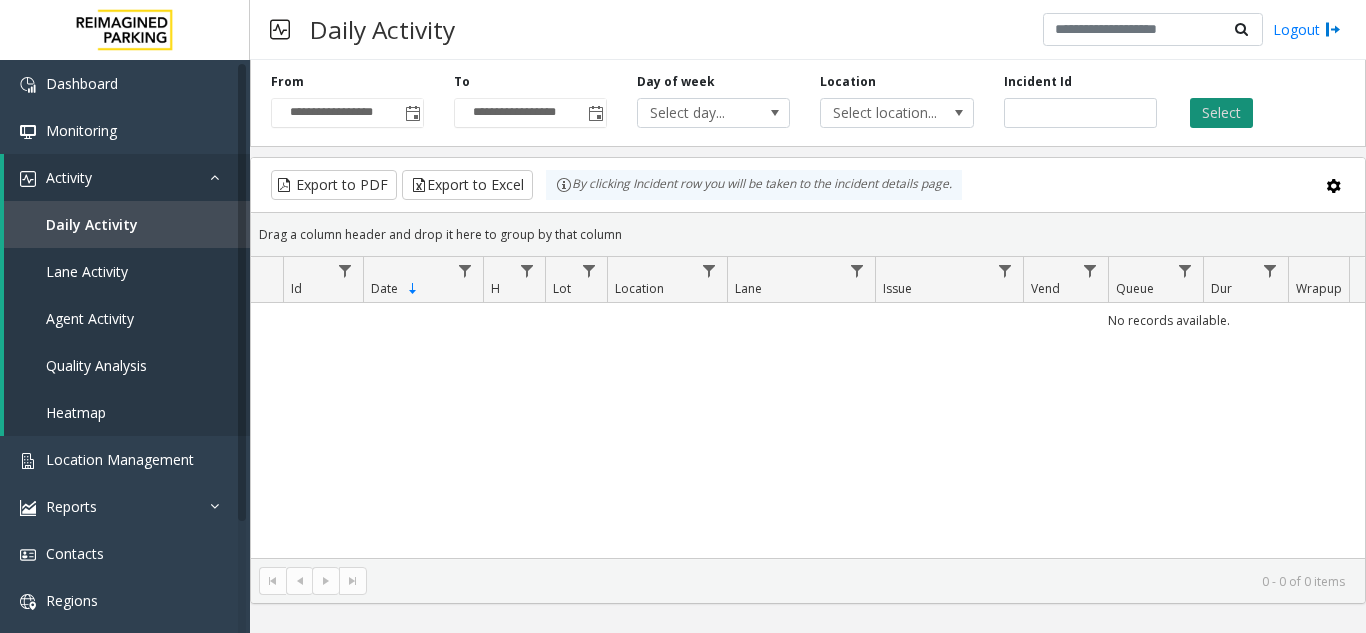 click on "Select" 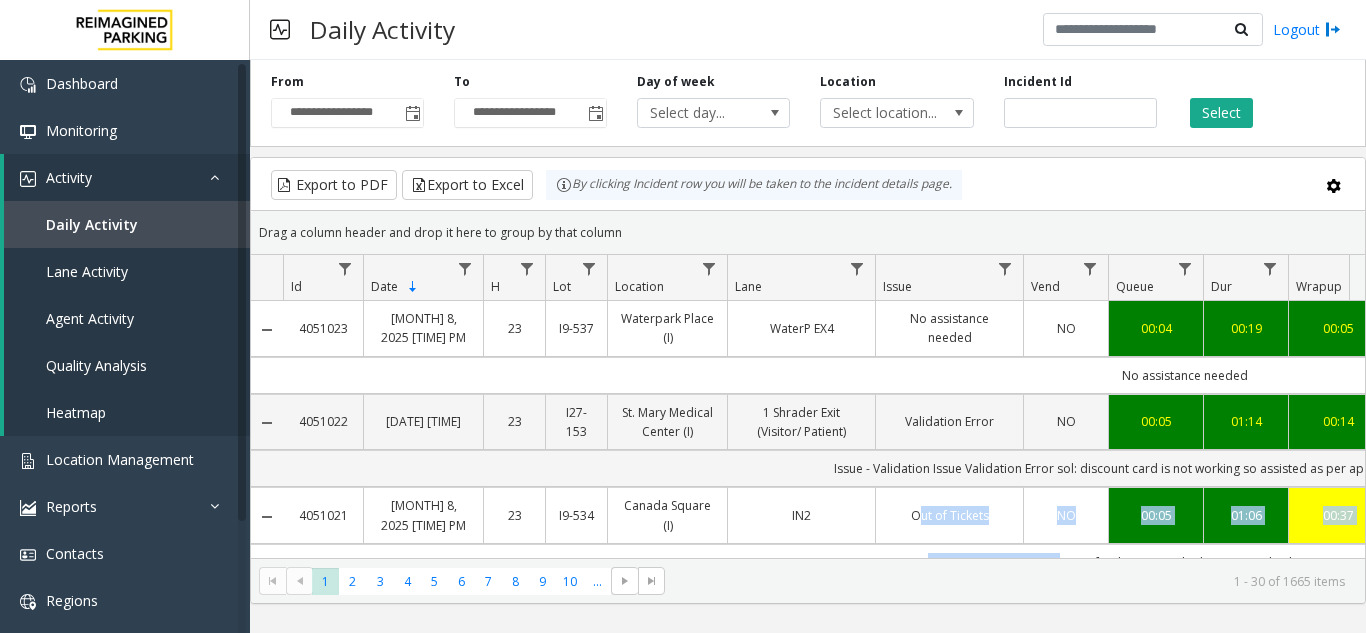 scroll, scrollTop: 37, scrollLeft: 0, axis: vertical 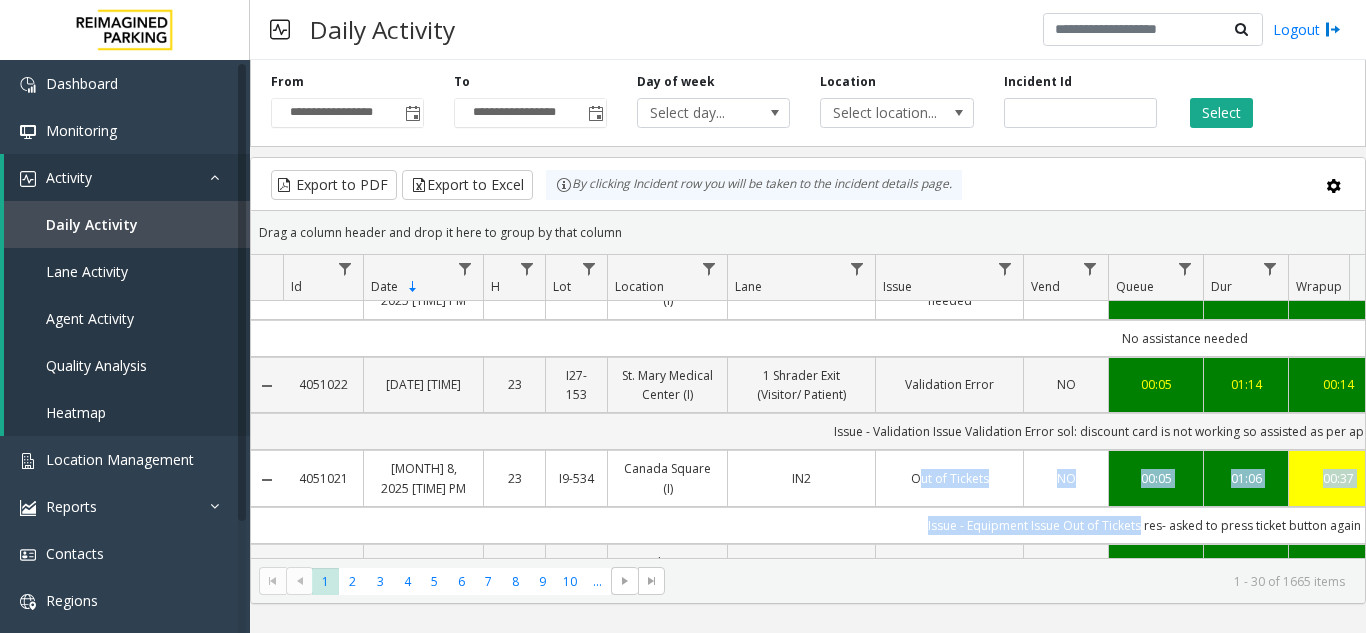 drag, startPoint x: 905, startPoint y: 542, endPoint x: 1135, endPoint y: 513, distance: 231.82104 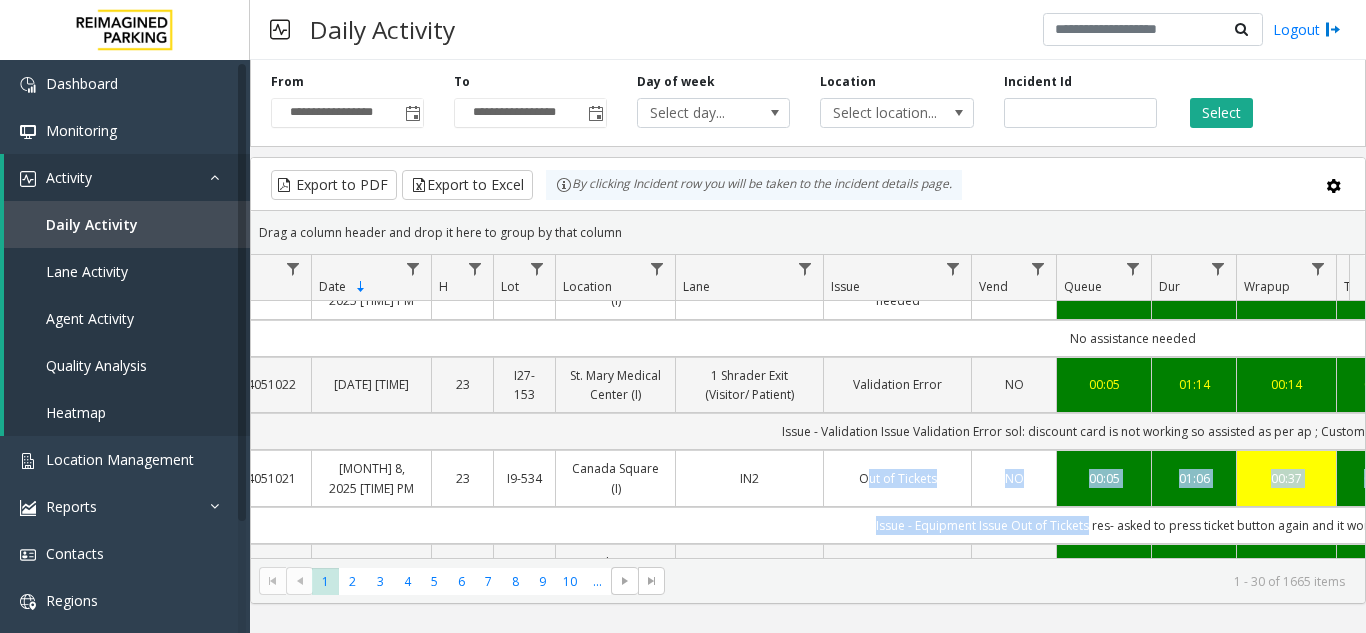 scroll, scrollTop: 37, scrollLeft: 81, axis: both 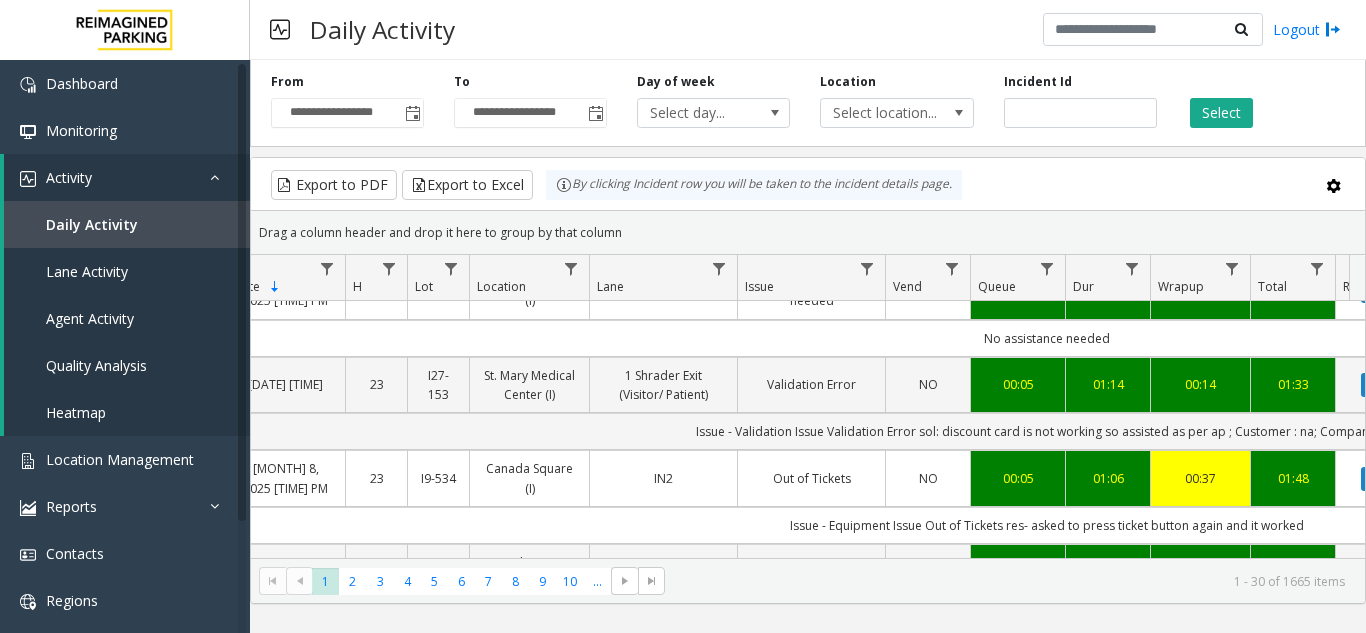 click on "Export to PDF  Export to Excel By clicking Incident row you will be taken to the incident details page." 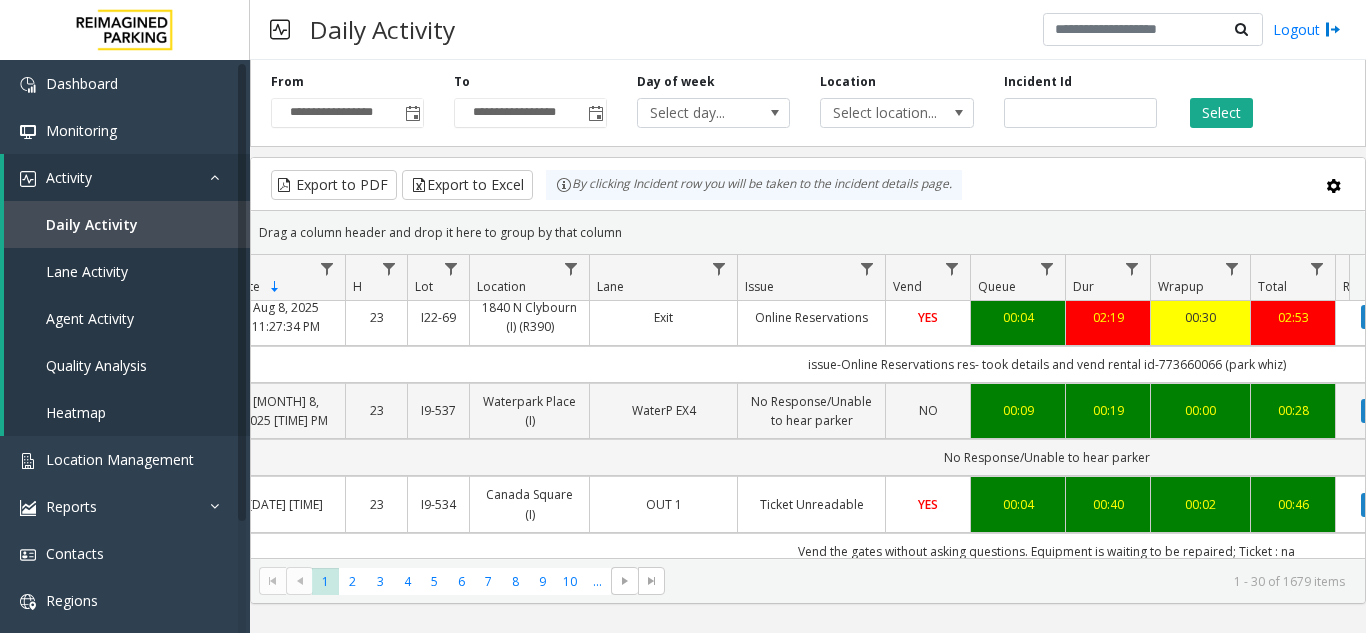 scroll, scrollTop: 0, scrollLeft: 138, axis: horizontal 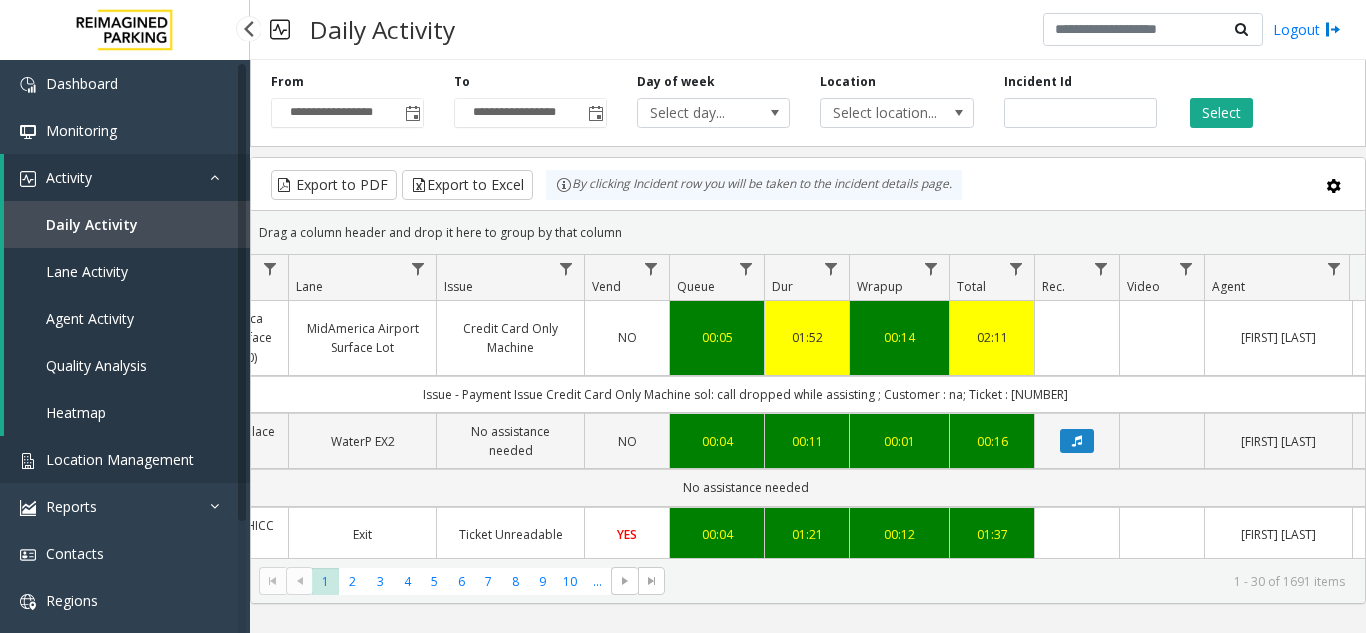 click on "Location Management" at bounding box center [120, 459] 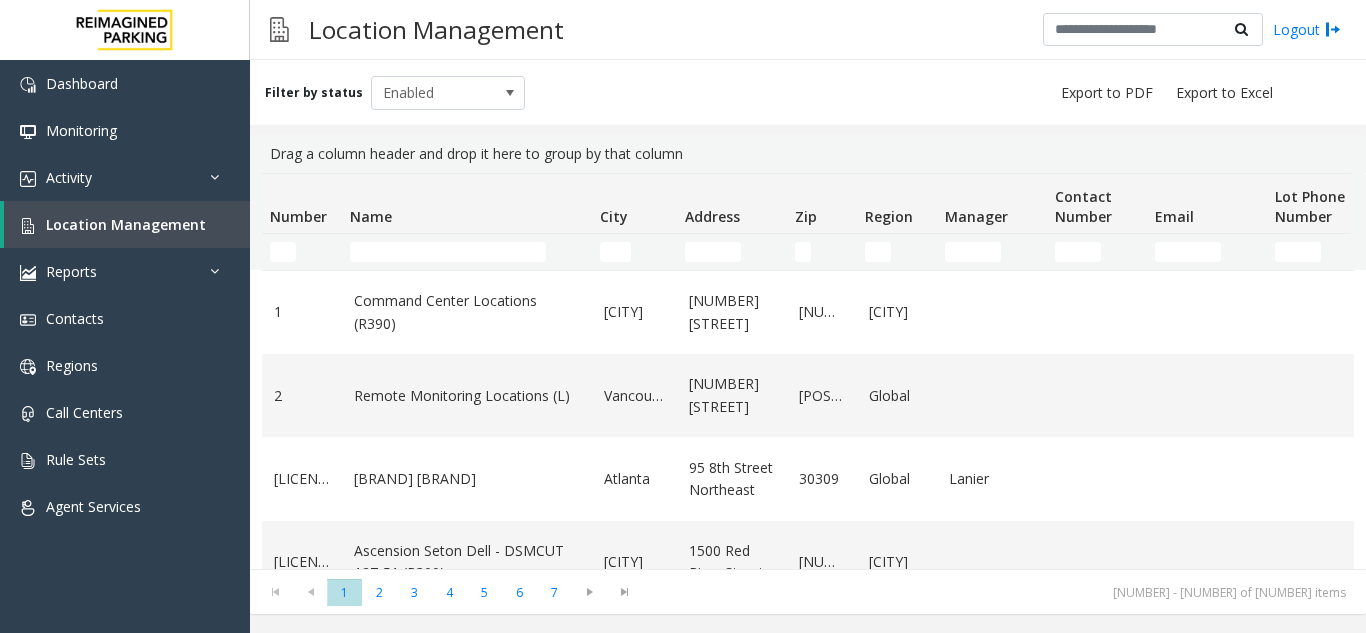 scroll, scrollTop: 0, scrollLeft: 0, axis: both 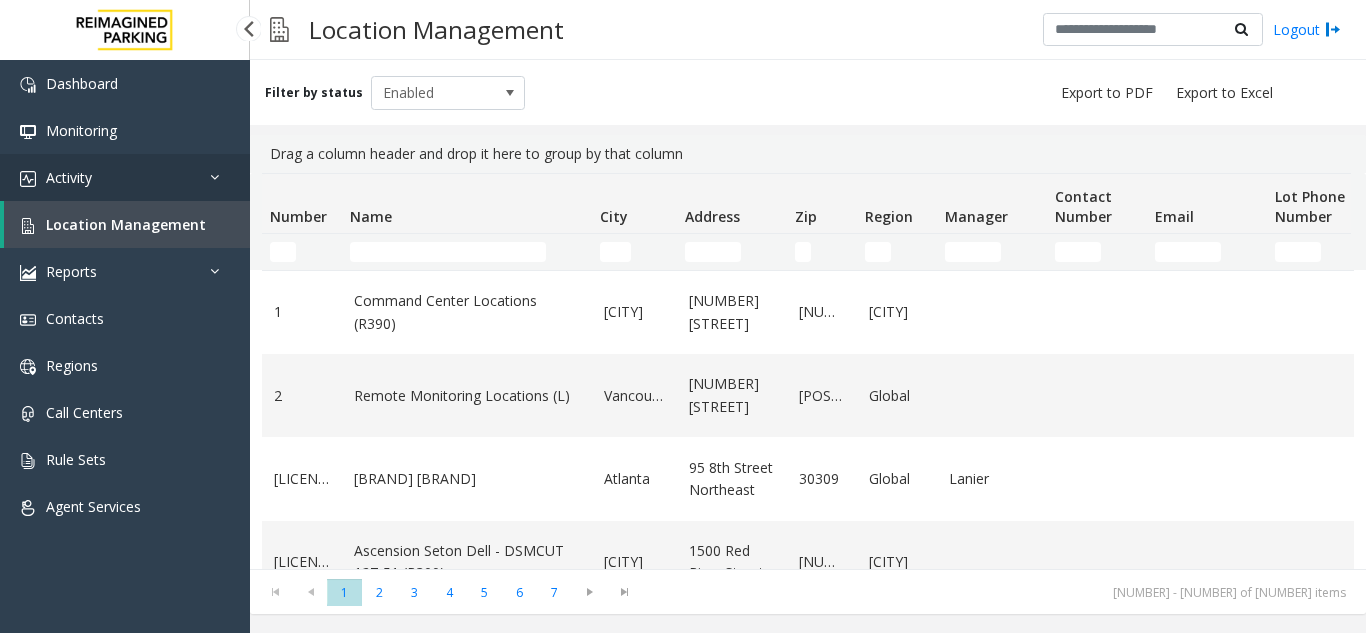 click on "Activity" at bounding box center (125, 177) 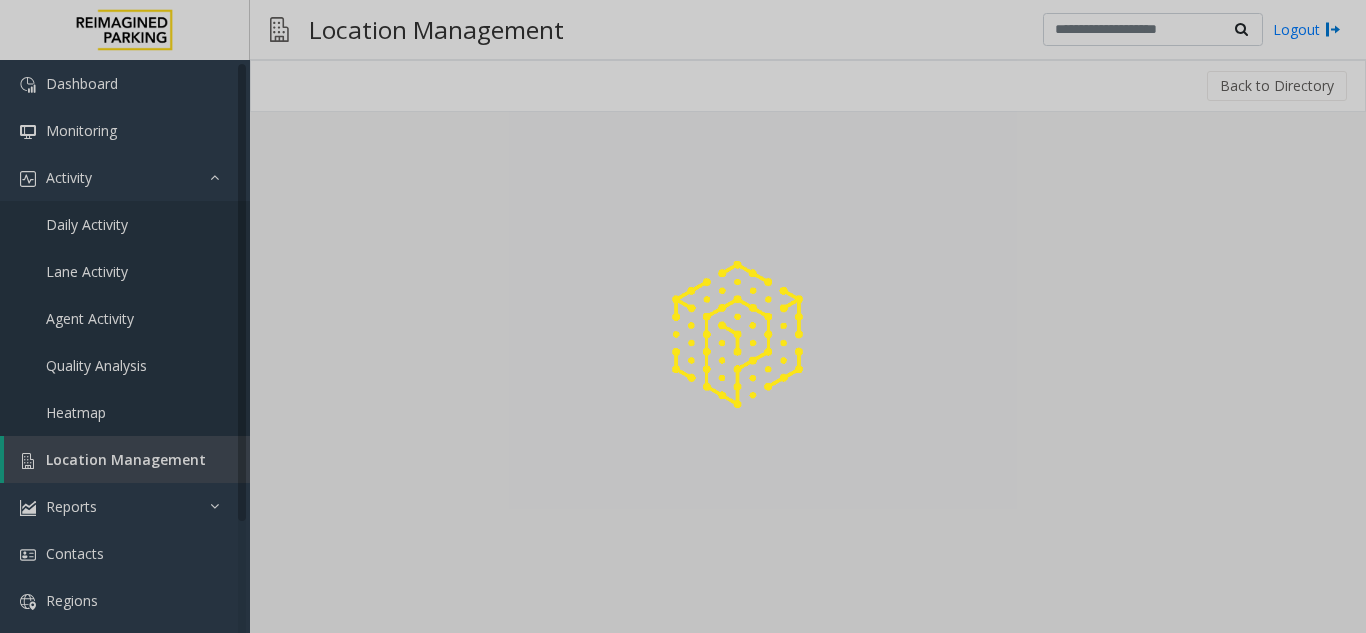 scroll, scrollTop: 0, scrollLeft: 0, axis: both 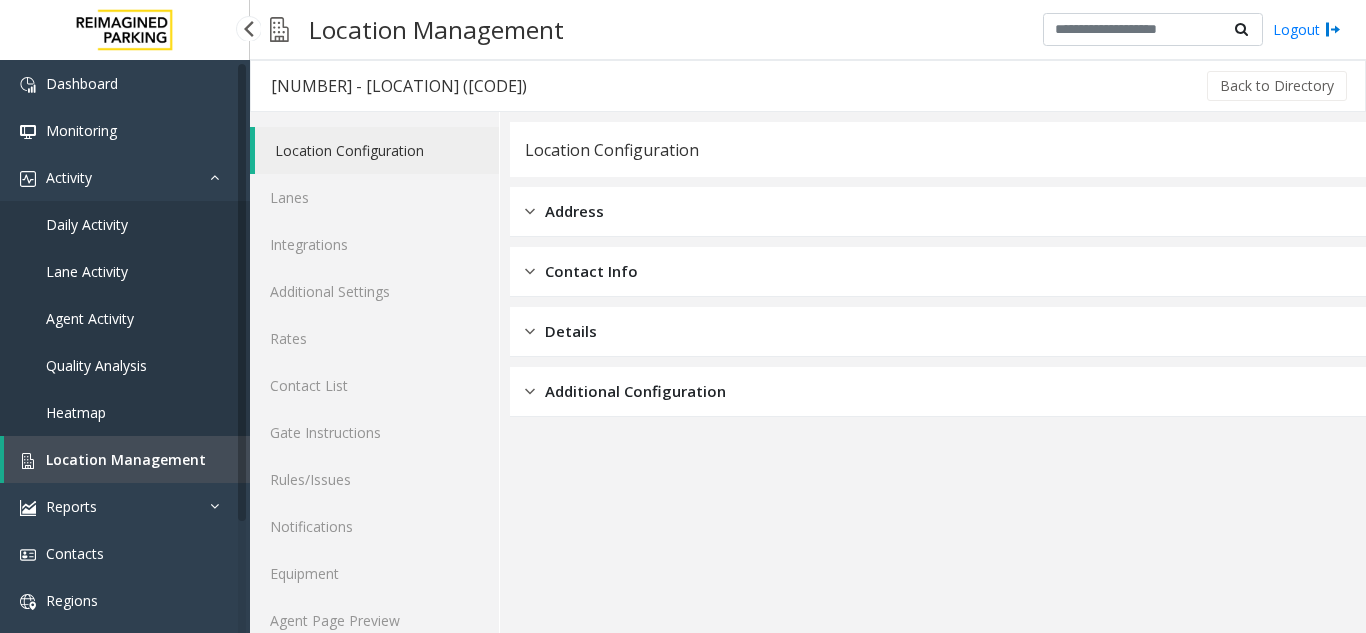 click on "Location Management" at bounding box center [126, 459] 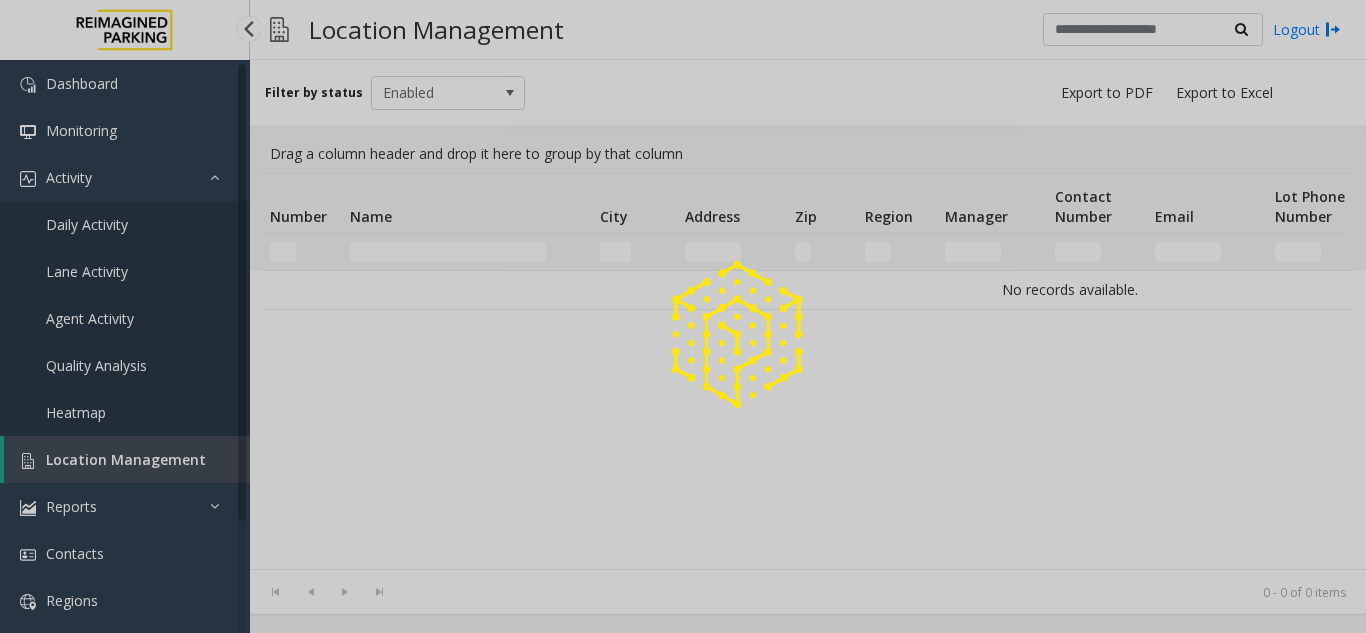 click 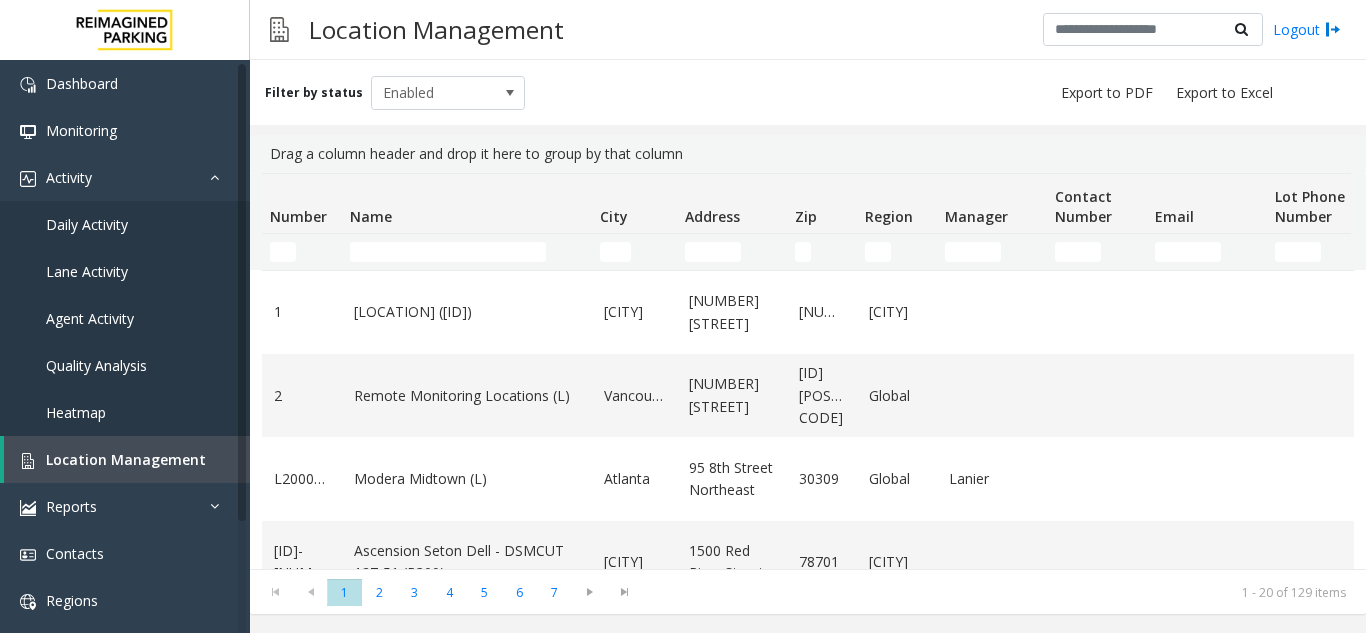 scroll, scrollTop: 0, scrollLeft: 0, axis: both 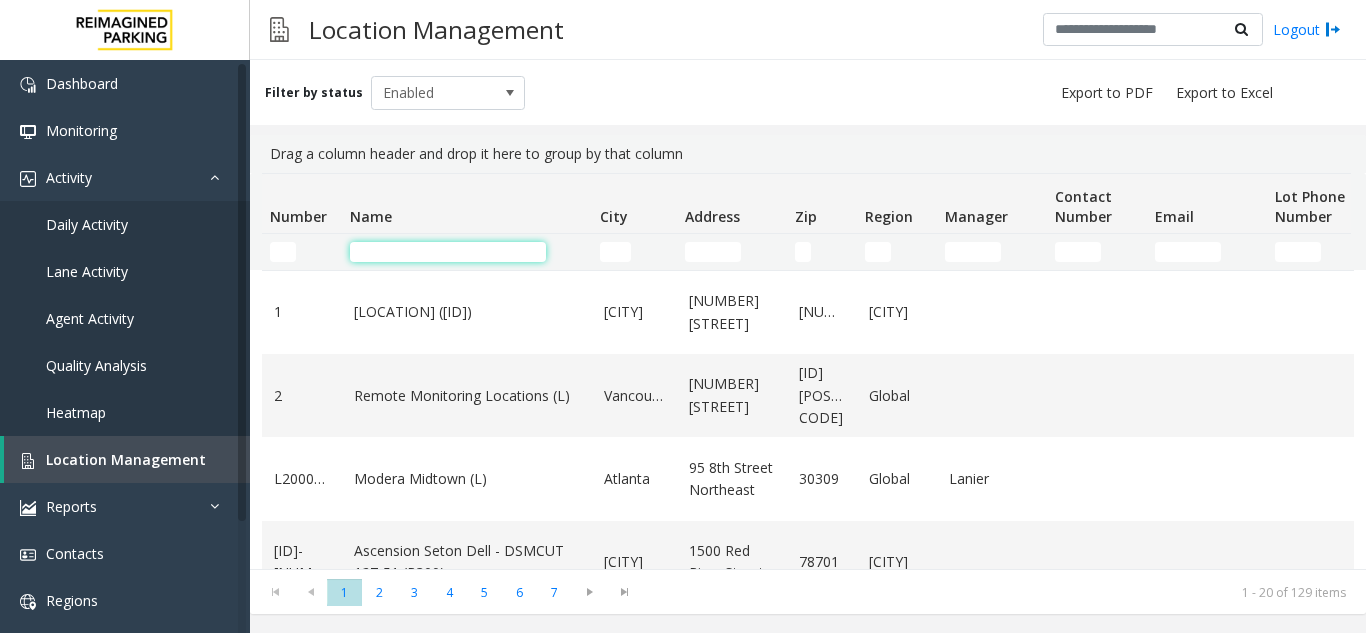 click 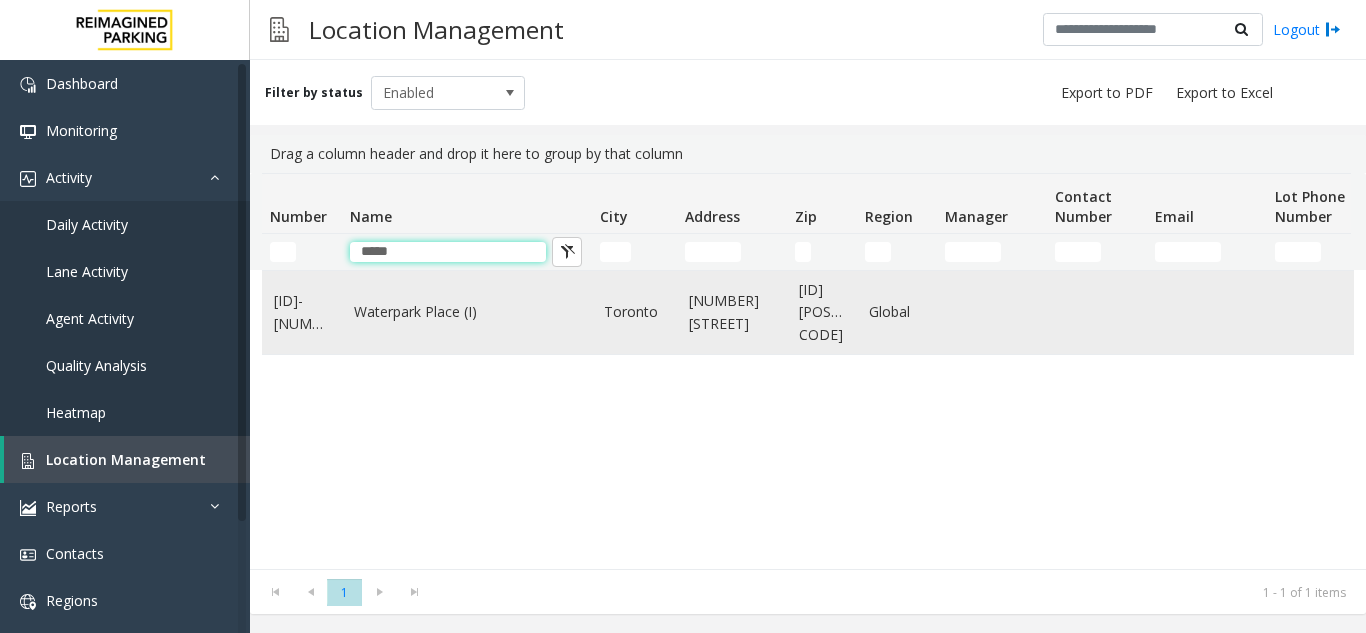 type on "*****" 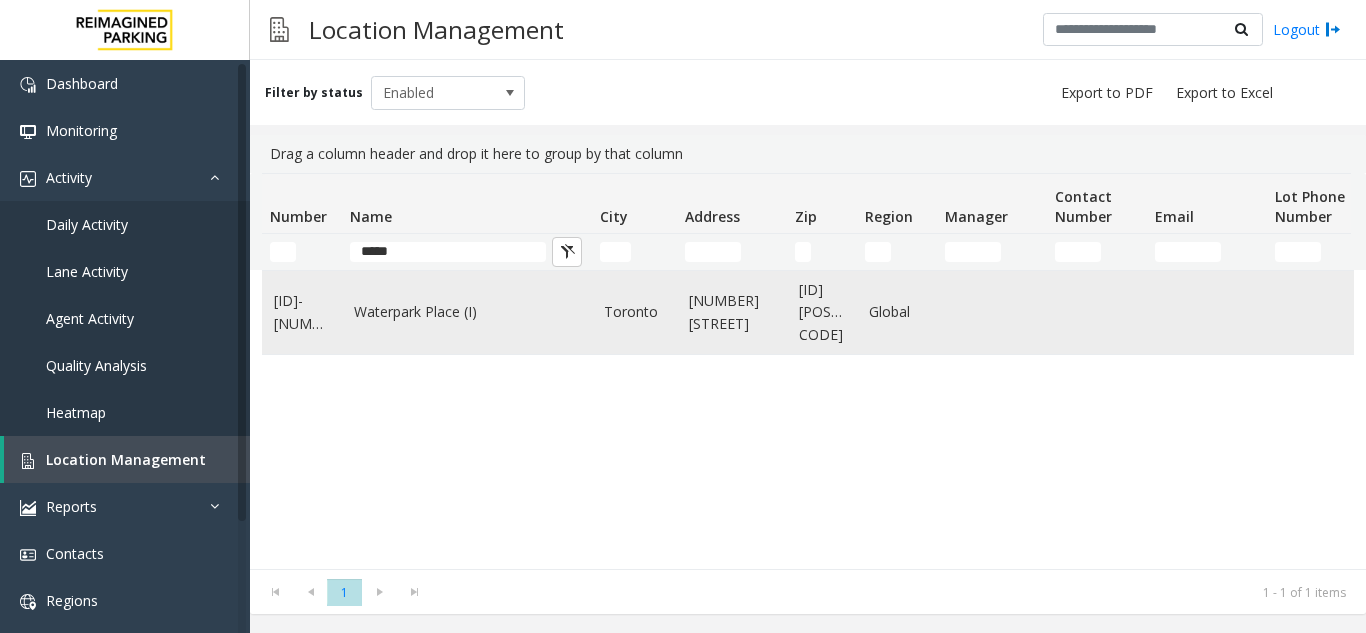 click on "Waterpark Place (I)" 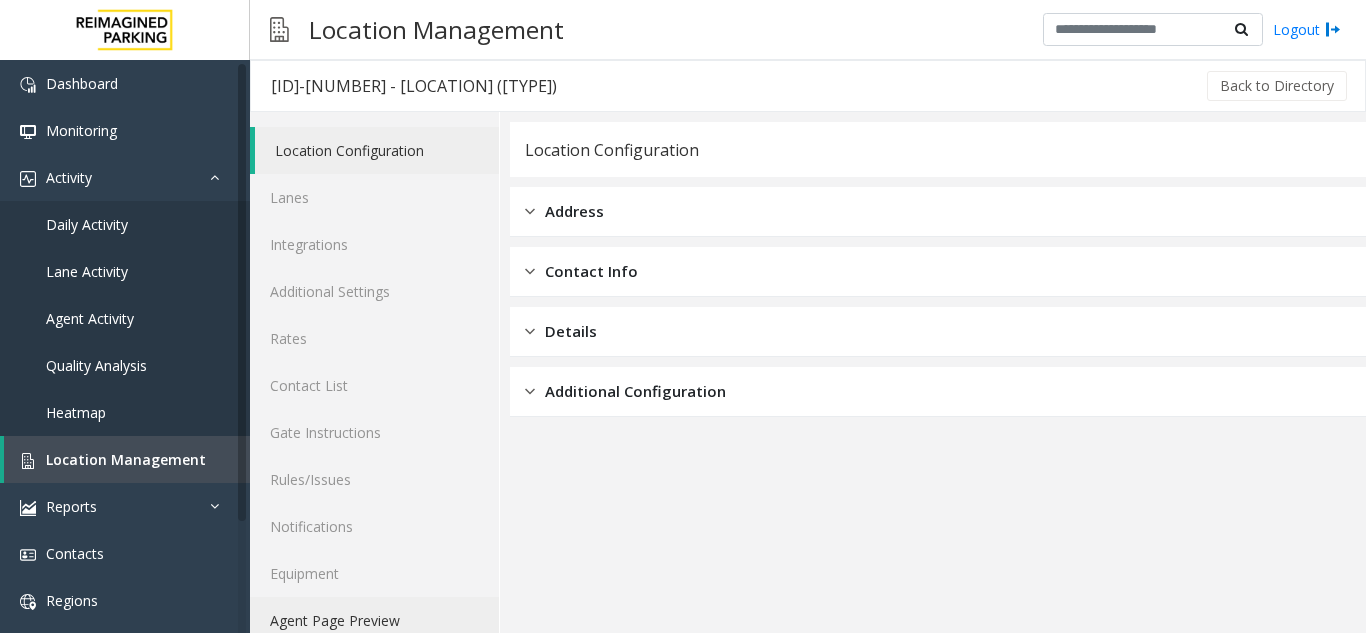 click on "Agent Page Preview" 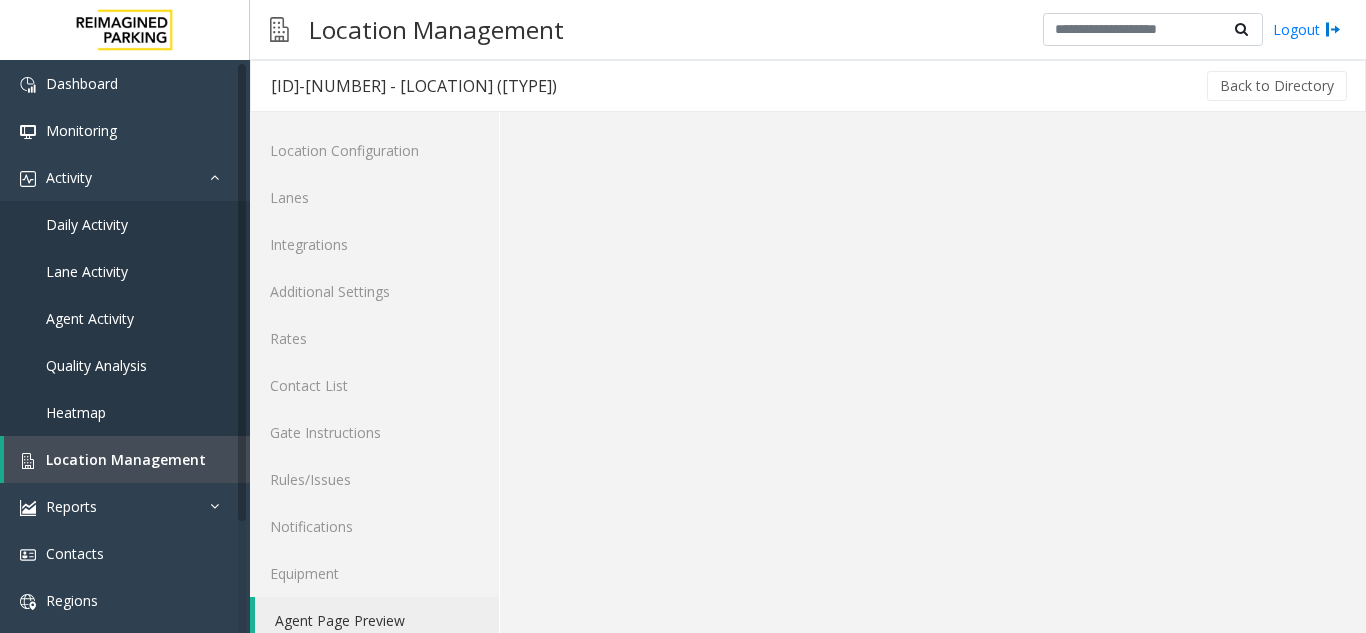 click on "Agent Page Preview" 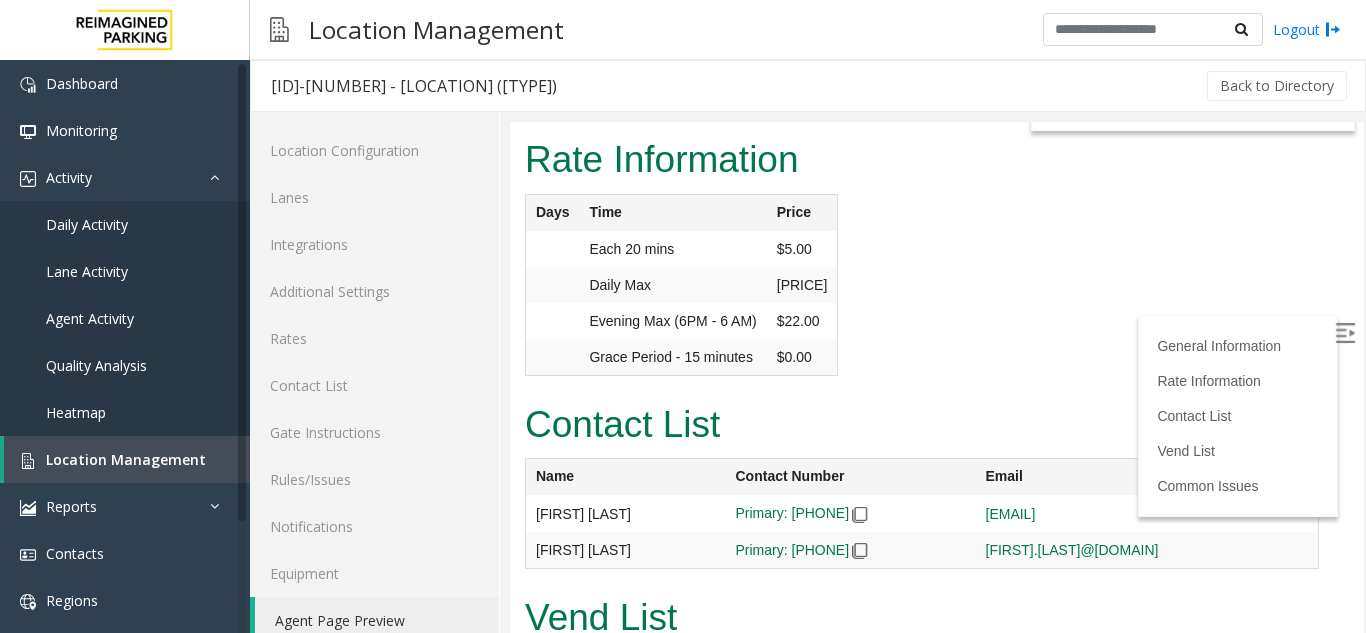 scroll, scrollTop: 1900, scrollLeft: 0, axis: vertical 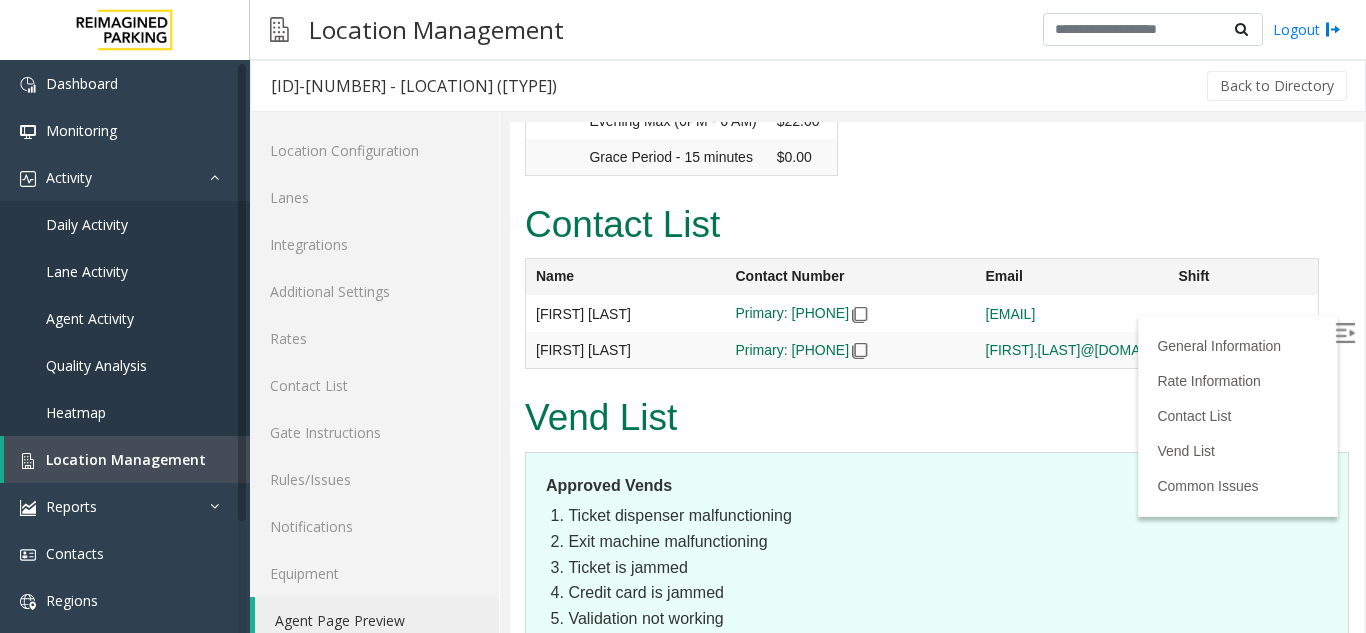 click at bounding box center [1347, 336] 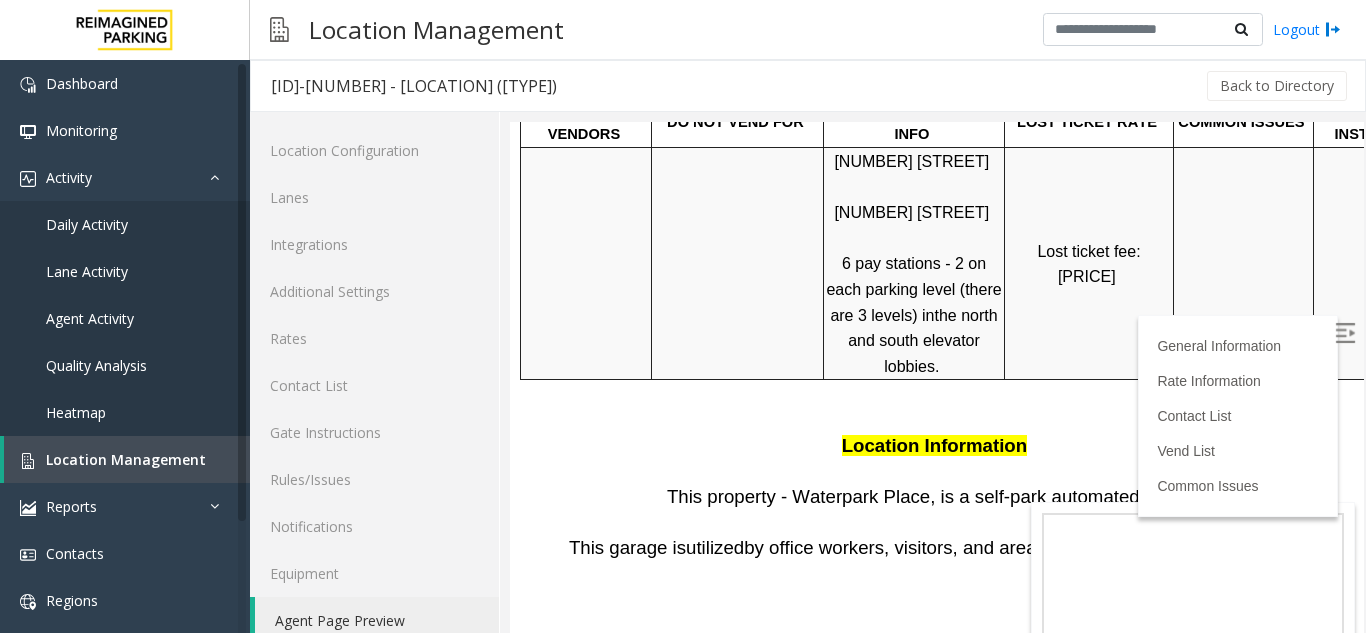 scroll, scrollTop: 600, scrollLeft: 0, axis: vertical 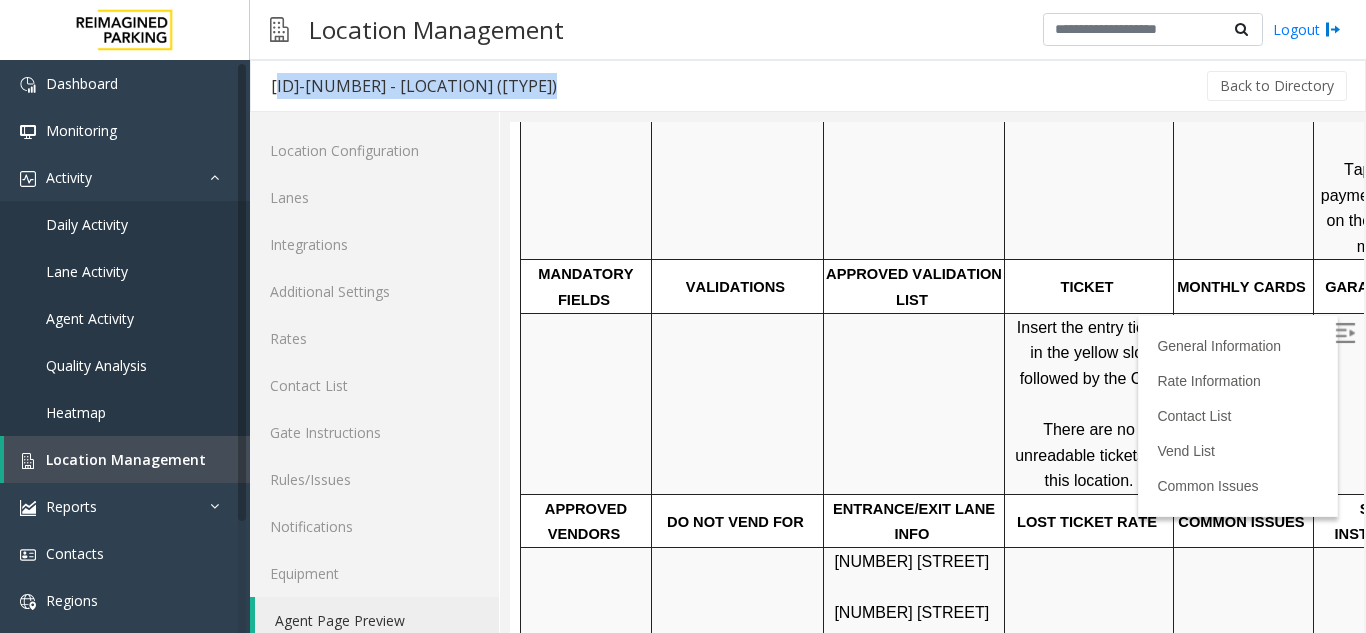 drag, startPoint x: 504, startPoint y: 93, endPoint x: 268, endPoint y: 84, distance: 236.17155 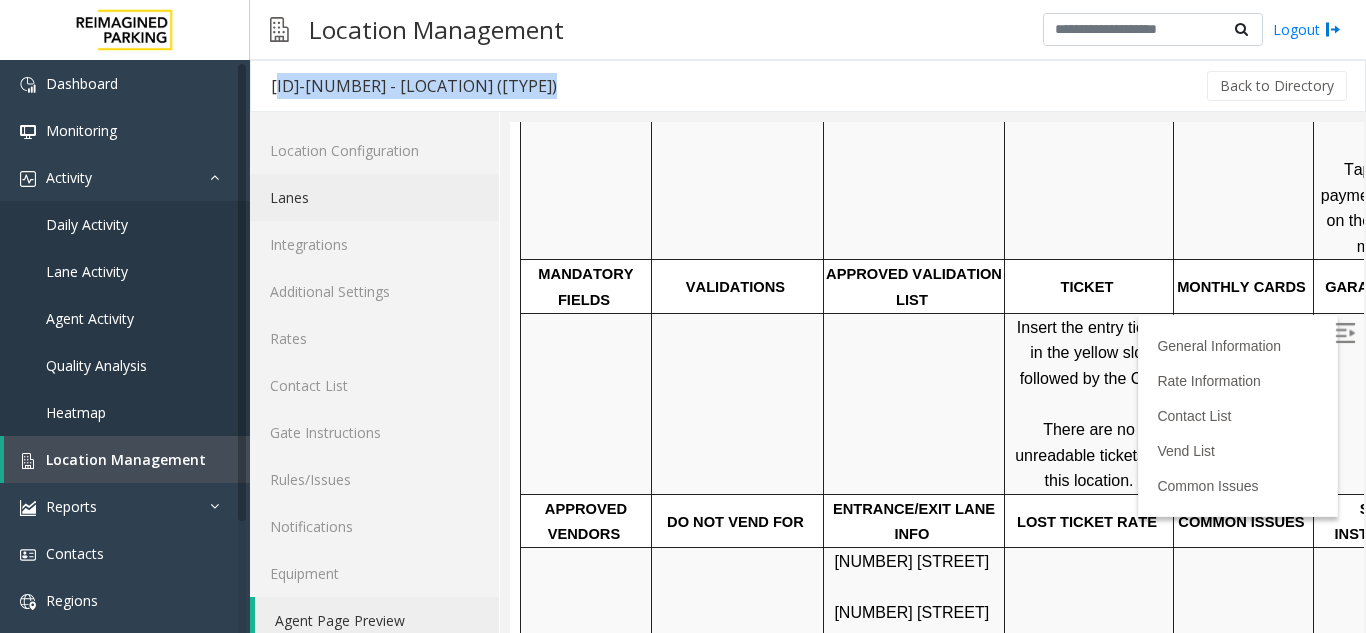 click on "Lanes" 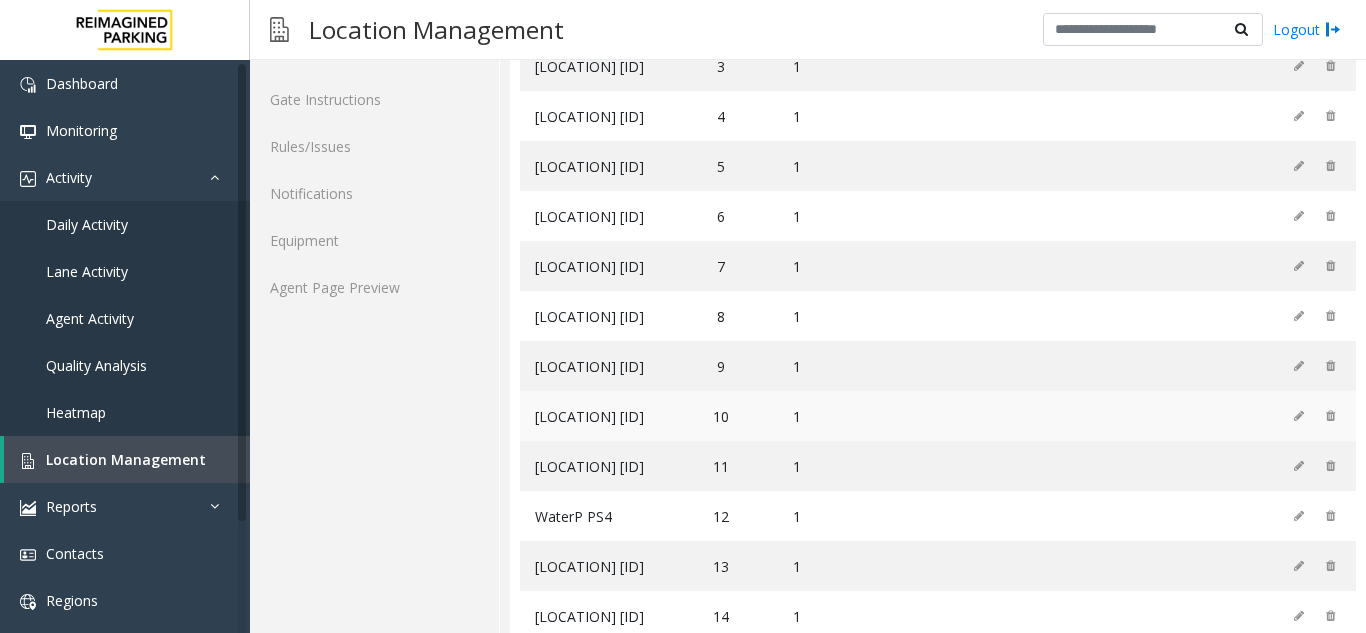 scroll, scrollTop: 181, scrollLeft: 0, axis: vertical 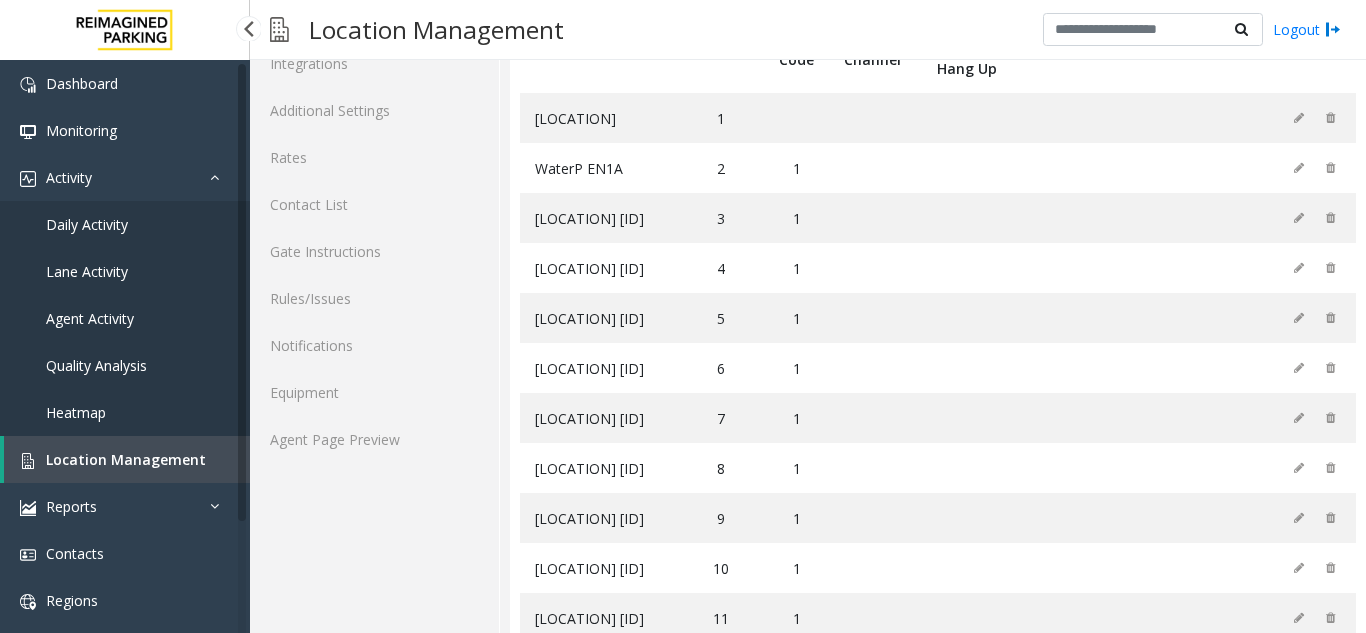 click on "Location Management" at bounding box center [127, 459] 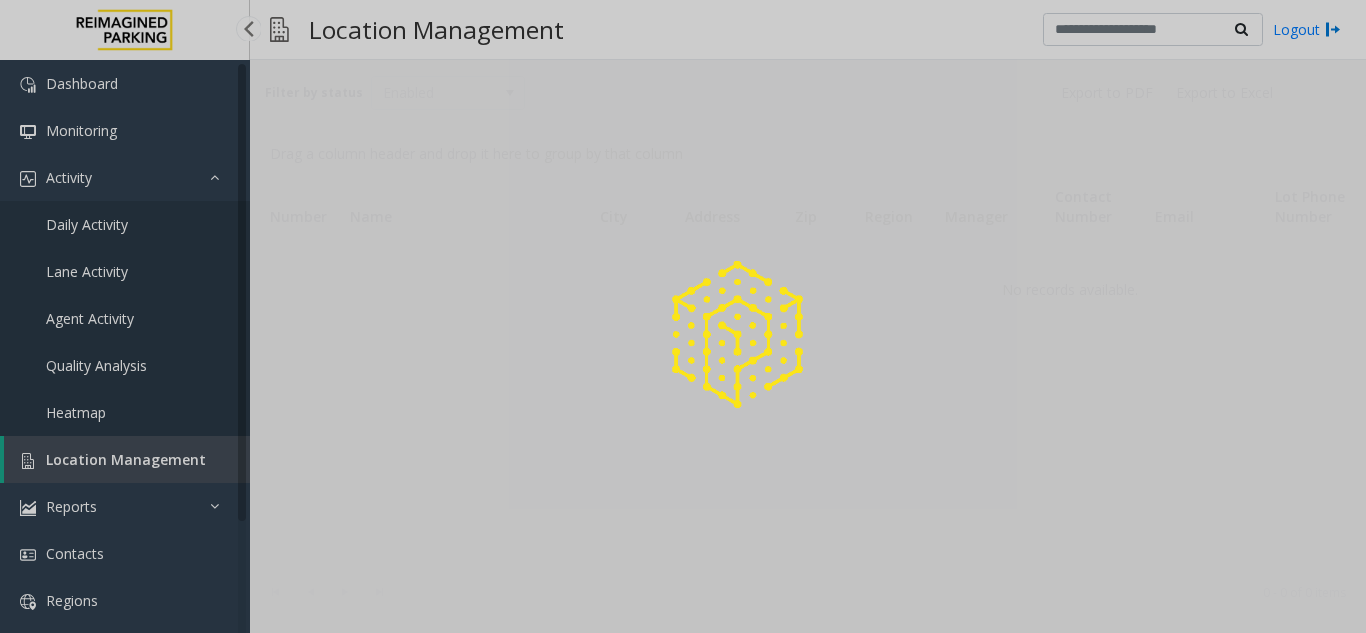 scroll, scrollTop: 0, scrollLeft: 0, axis: both 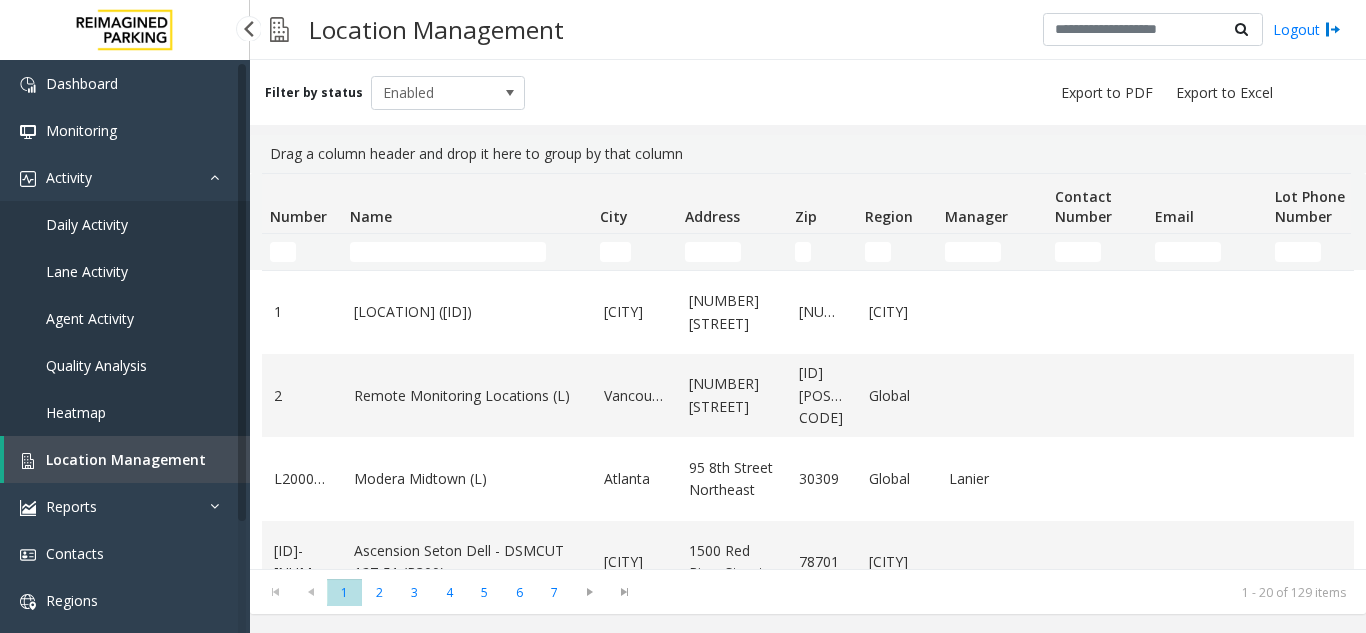 click on "Daily Activity" at bounding box center [125, 224] 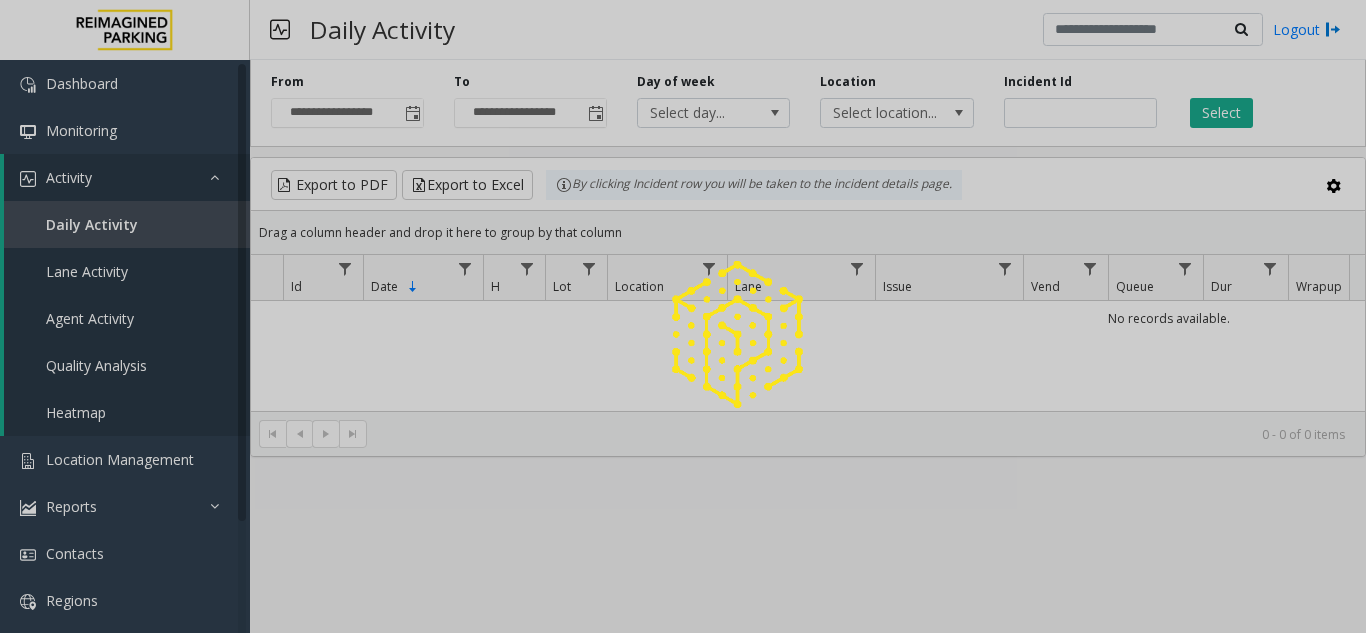 click 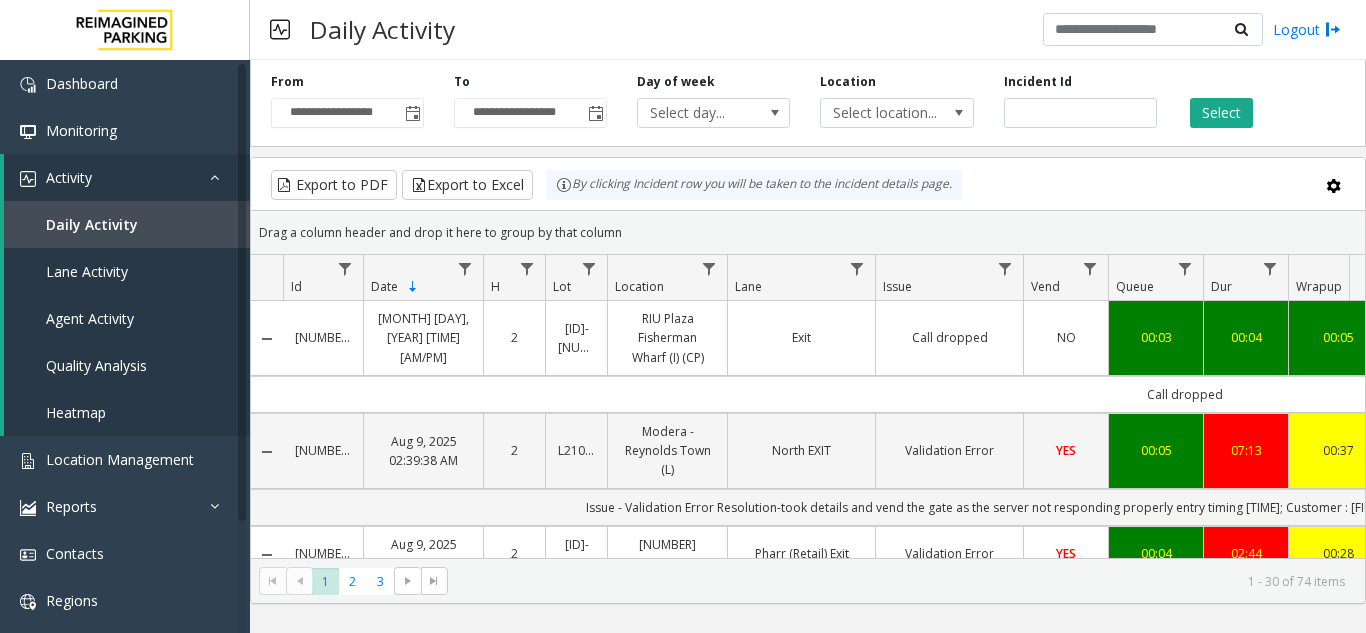 scroll, scrollTop: 0, scrollLeft: 249, axis: horizontal 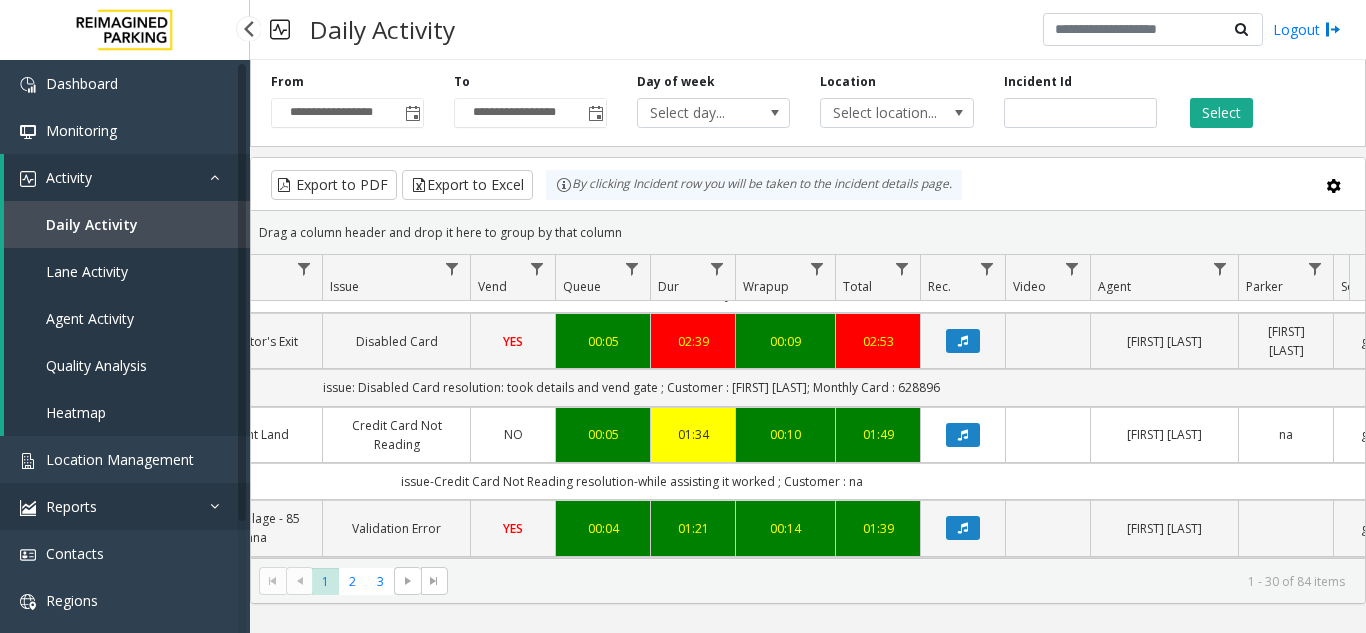 click on "Reports" at bounding box center (125, 506) 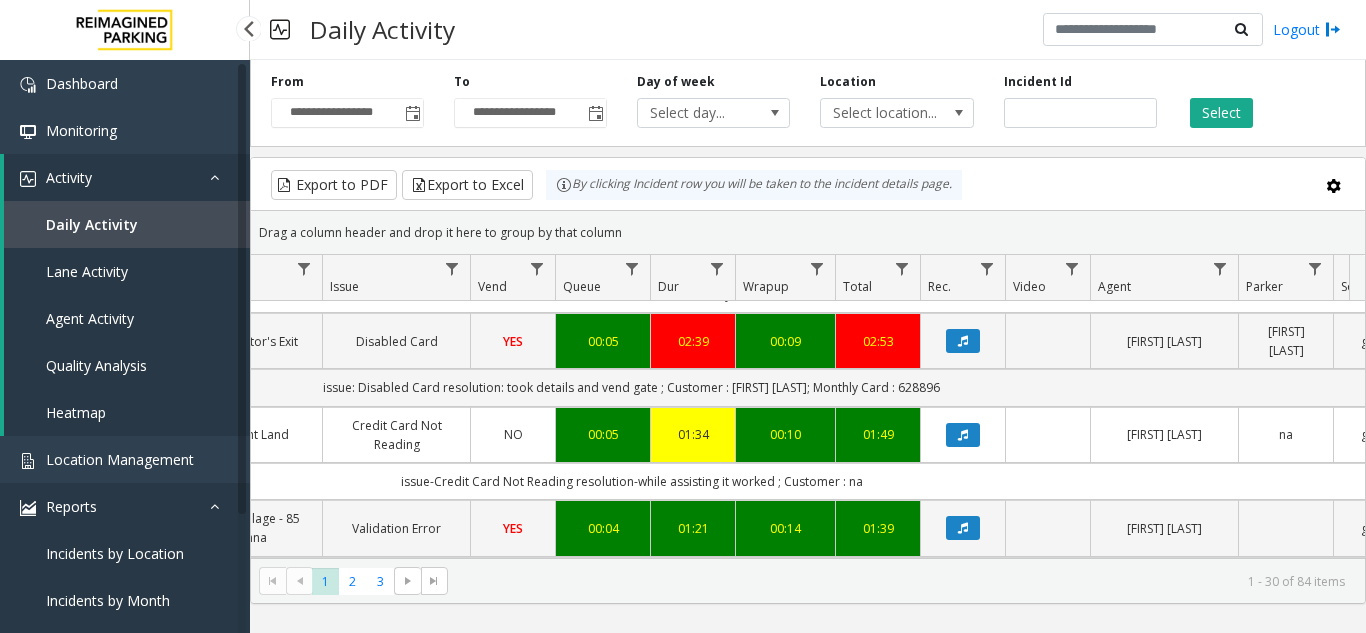 click on "Reports" at bounding box center (125, 506) 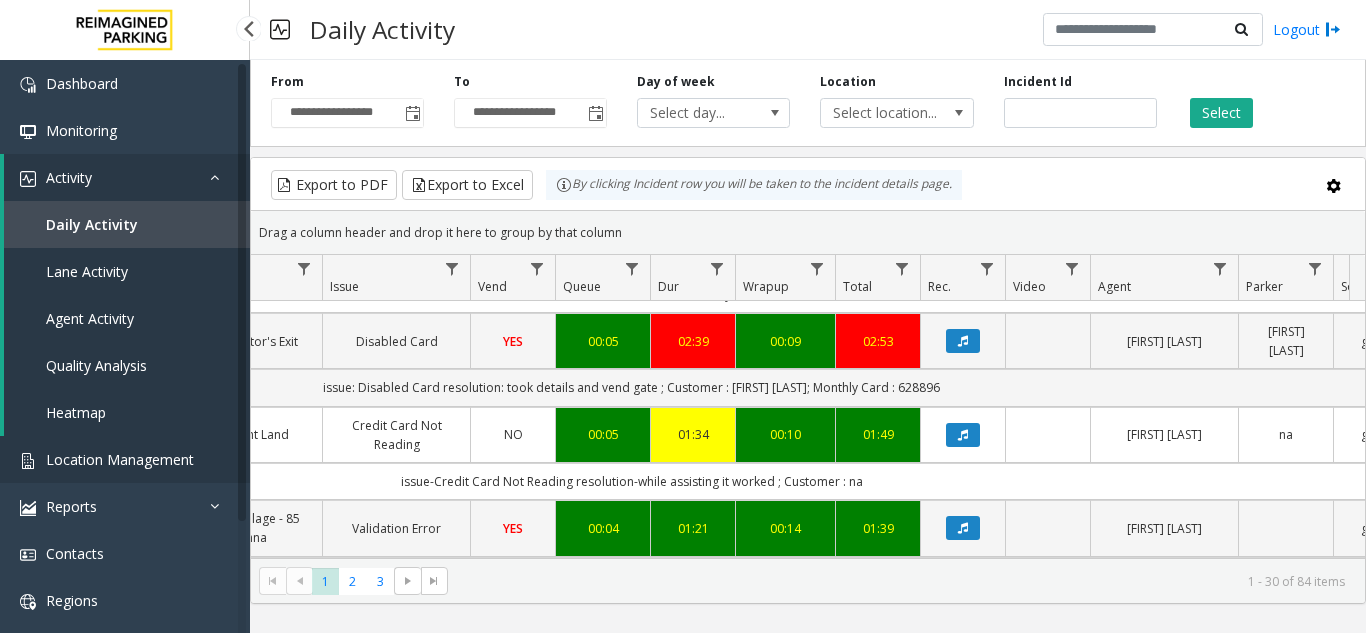 click on "Location Management" at bounding box center (125, 459) 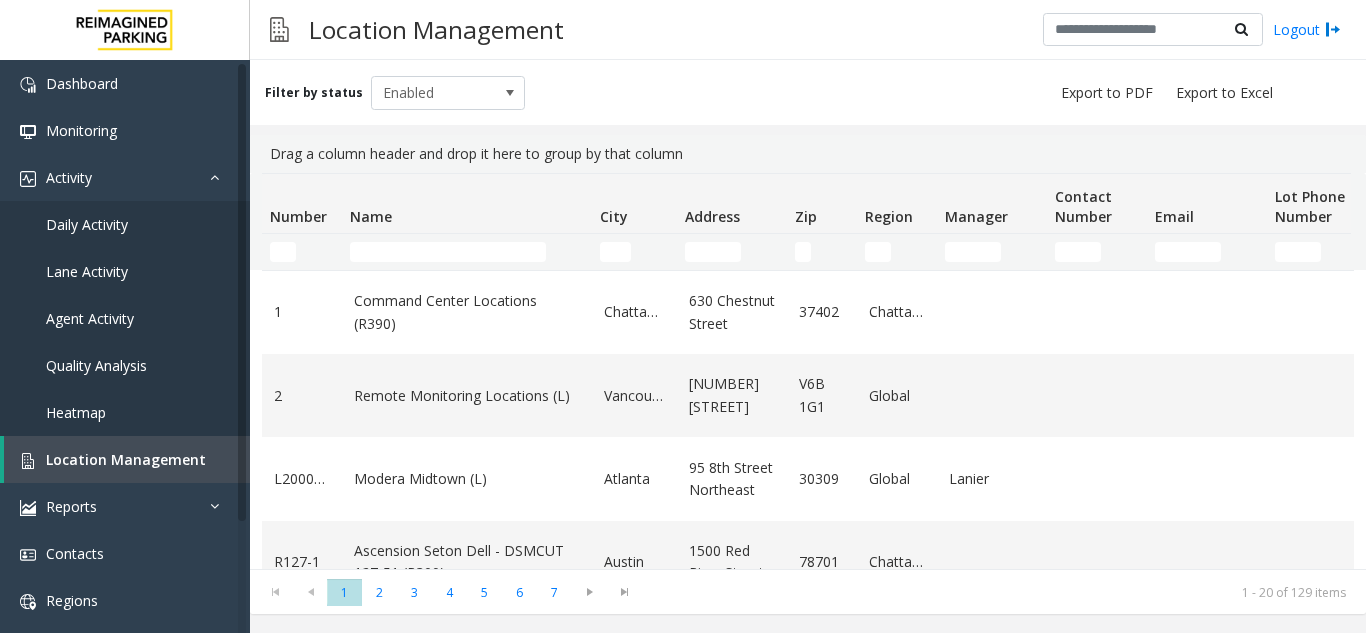 click 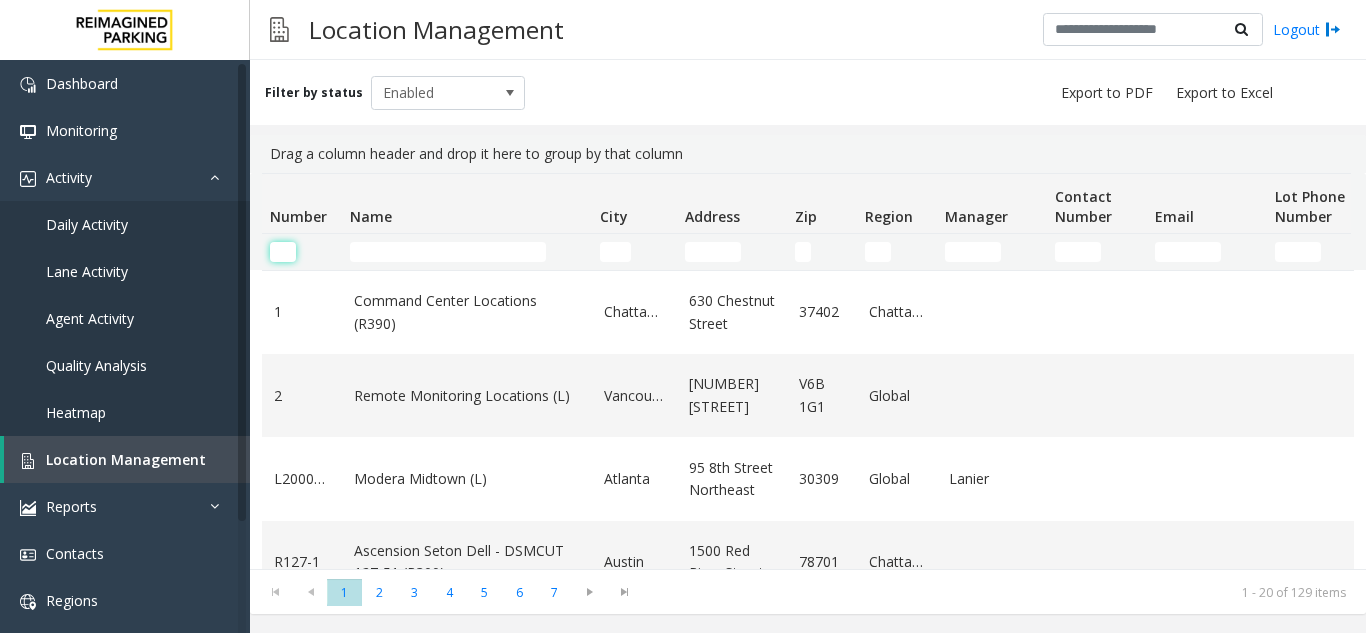 click 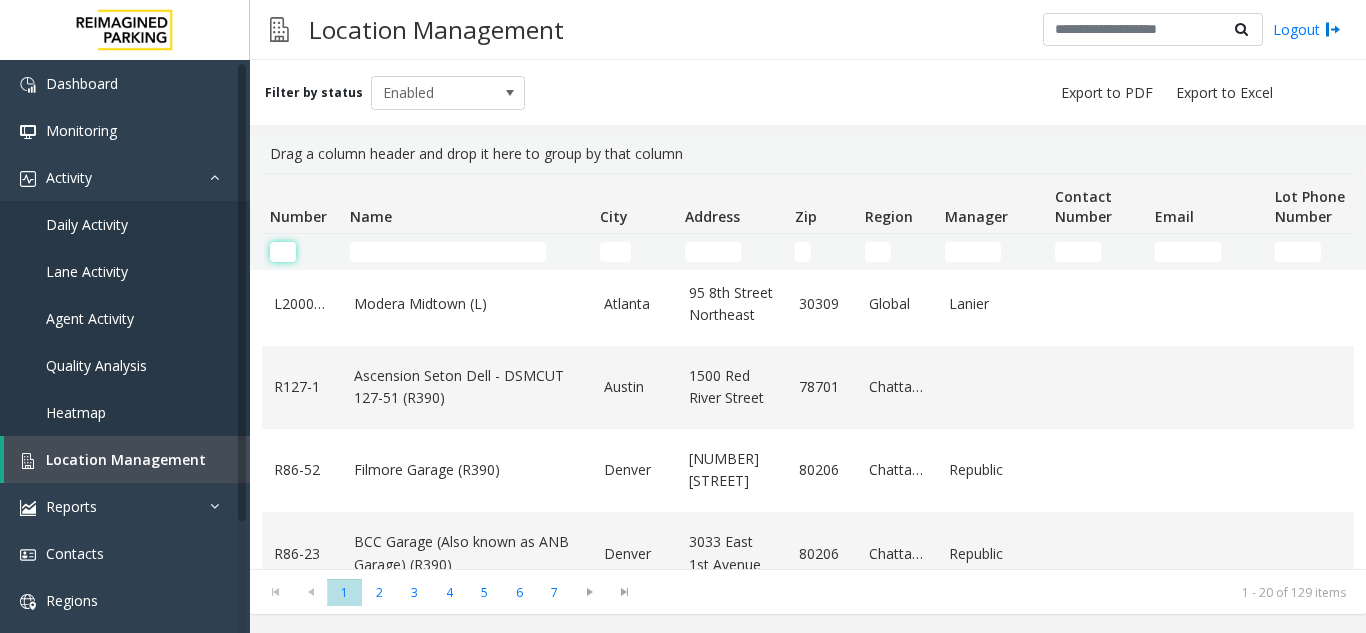 scroll, scrollTop: 0, scrollLeft: 0, axis: both 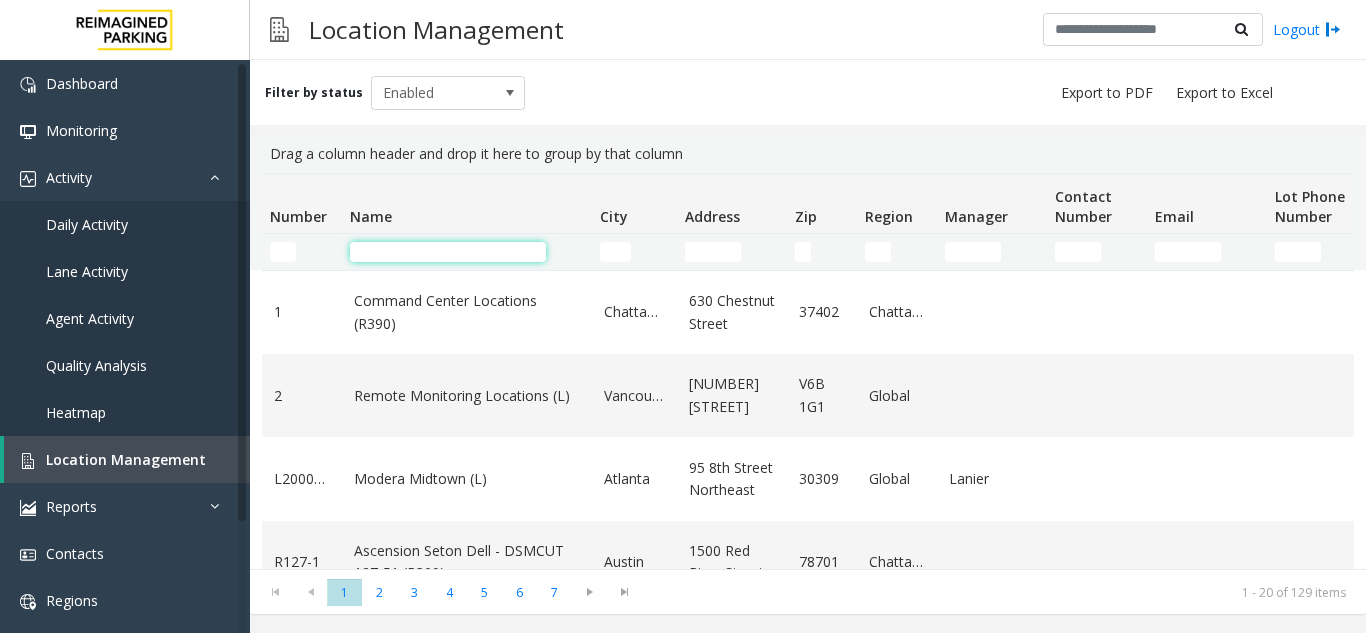 click 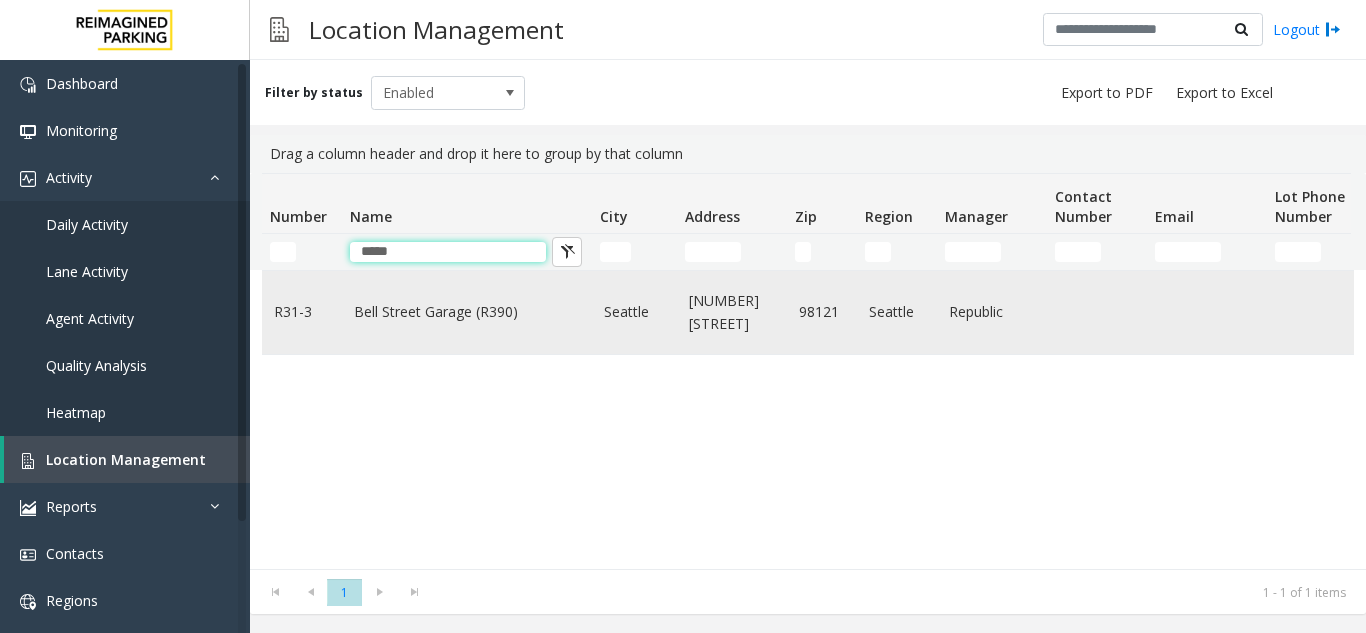 type on "****" 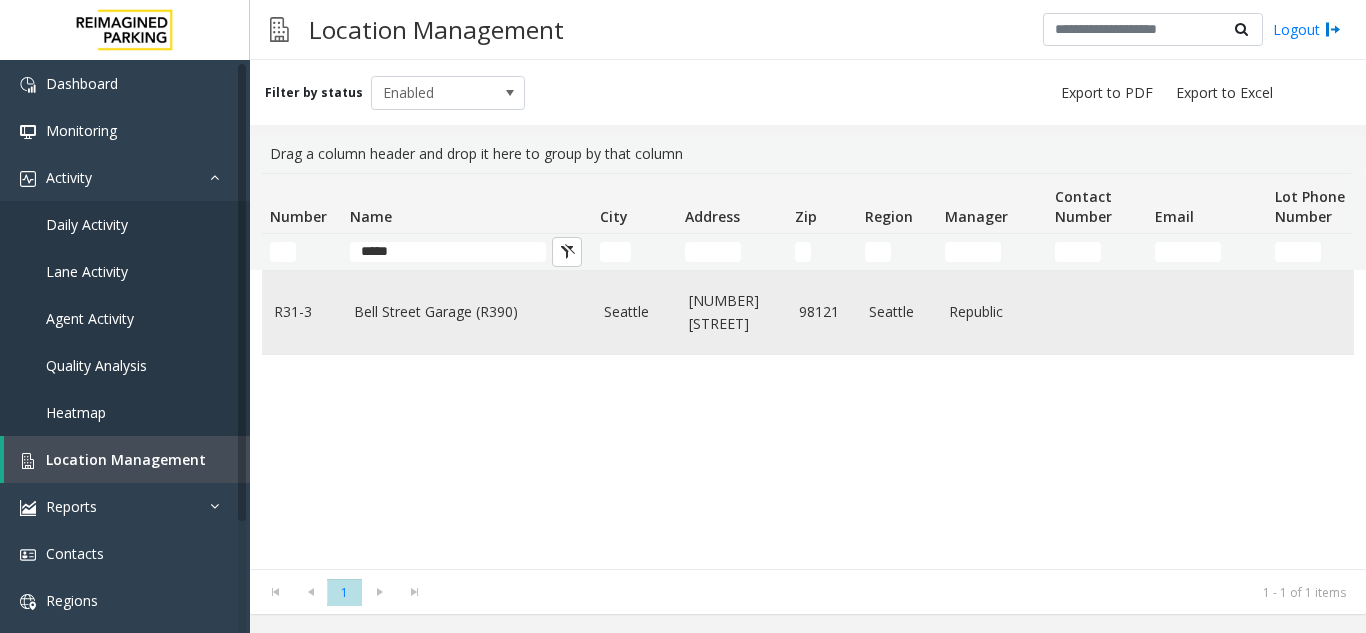 click on "Bell Street Garage (R390)" 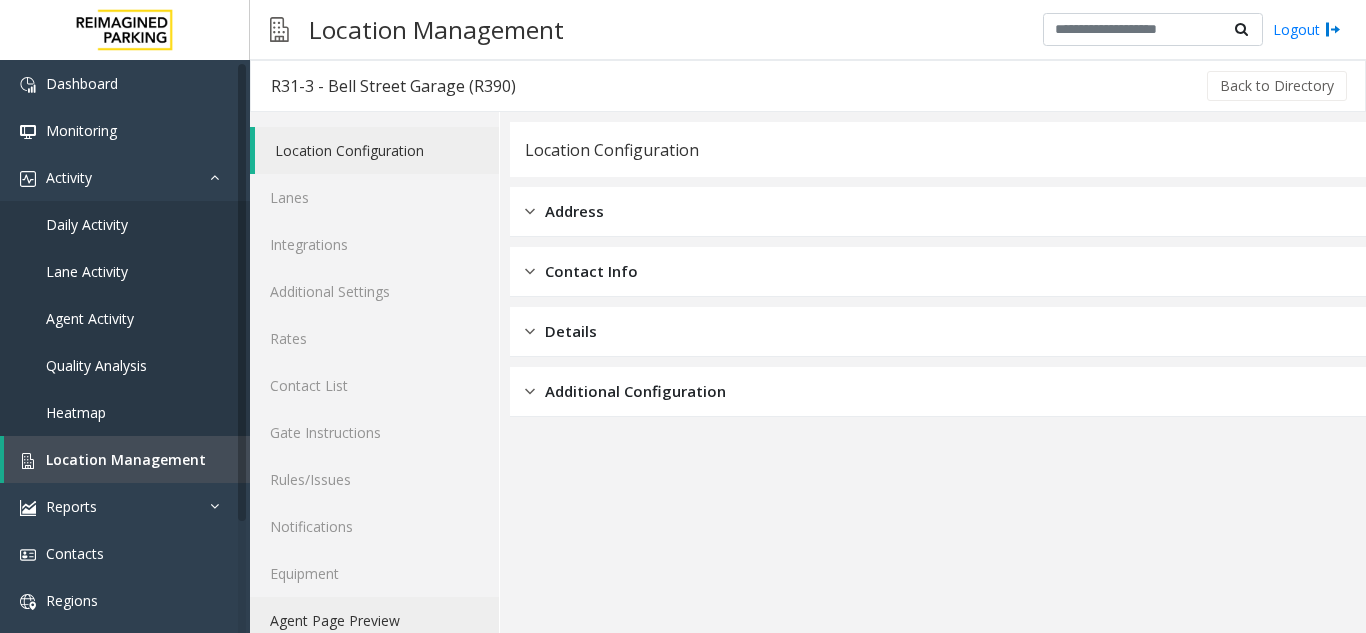click on "Agent Page Preview" 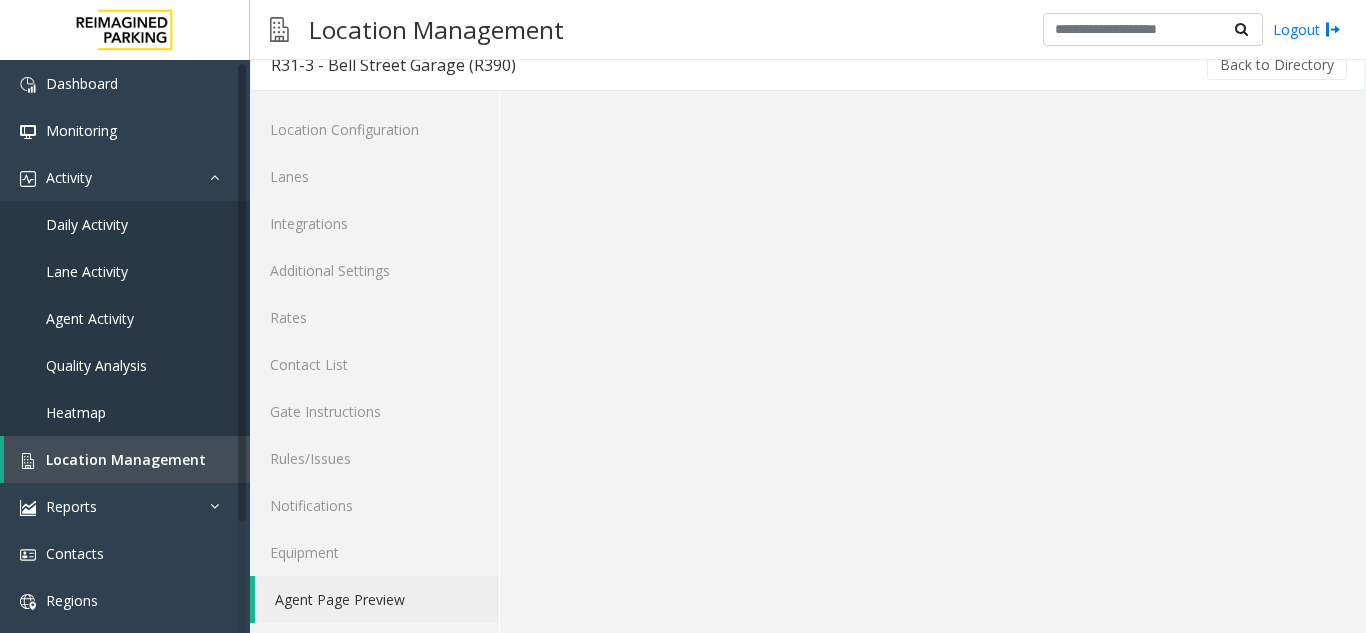 scroll, scrollTop: 26, scrollLeft: 0, axis: vertical 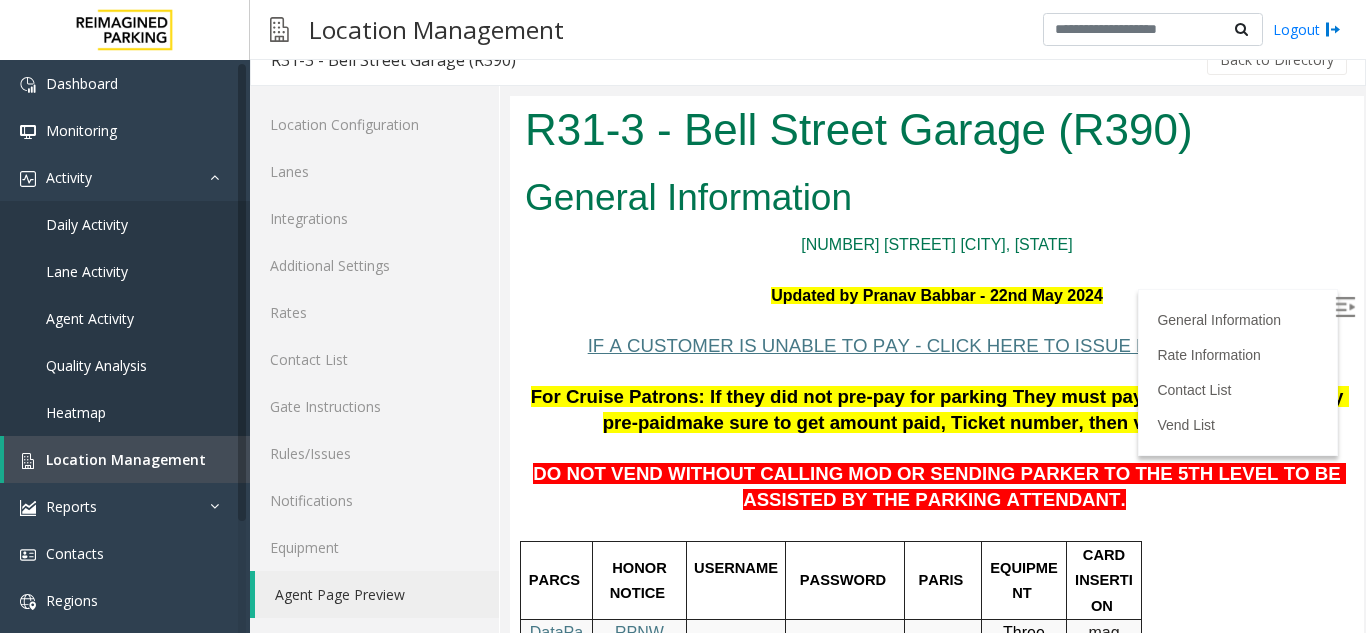 click at bounding box center [1347, 310] 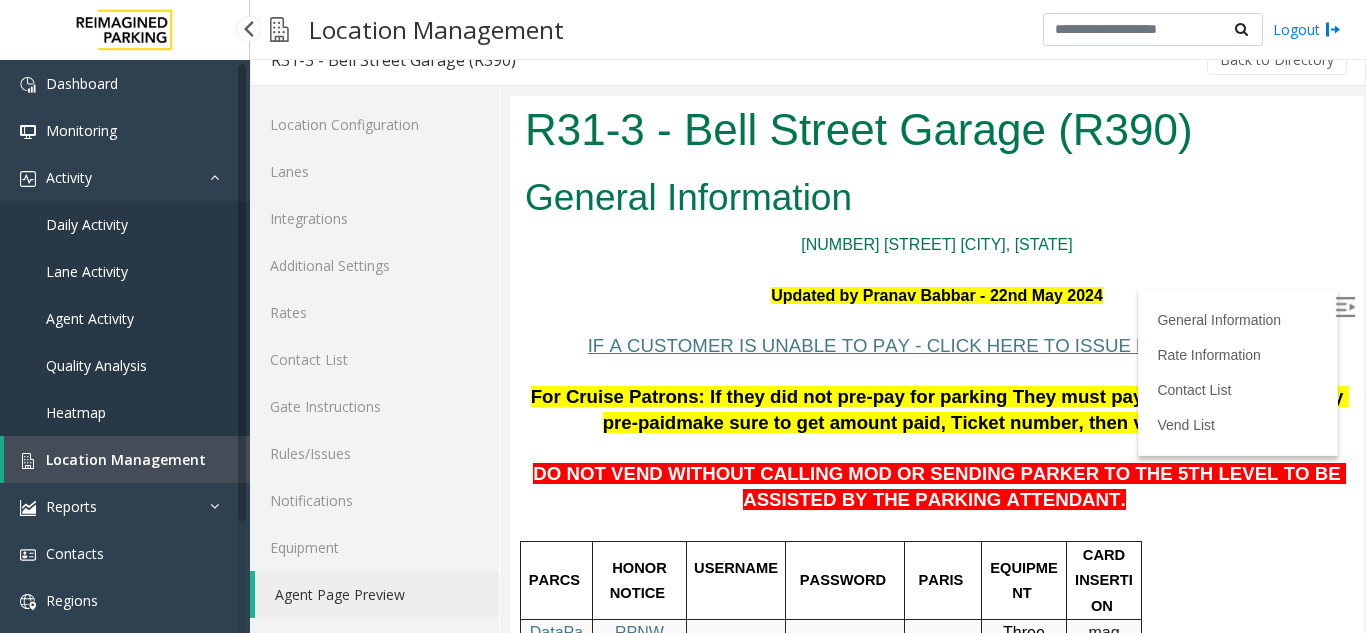click on "Location Management" at bounding box center [126, 459] 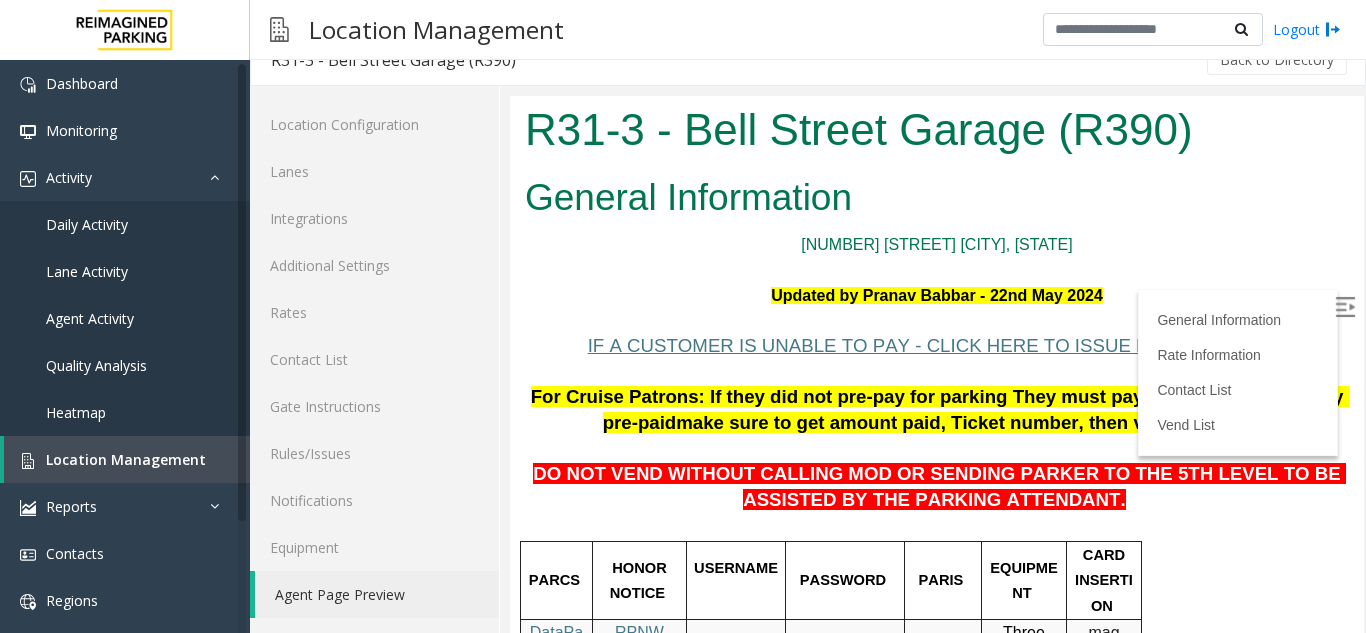 scroll, scrollTop: 0, scrollLeft: 0, axis: both 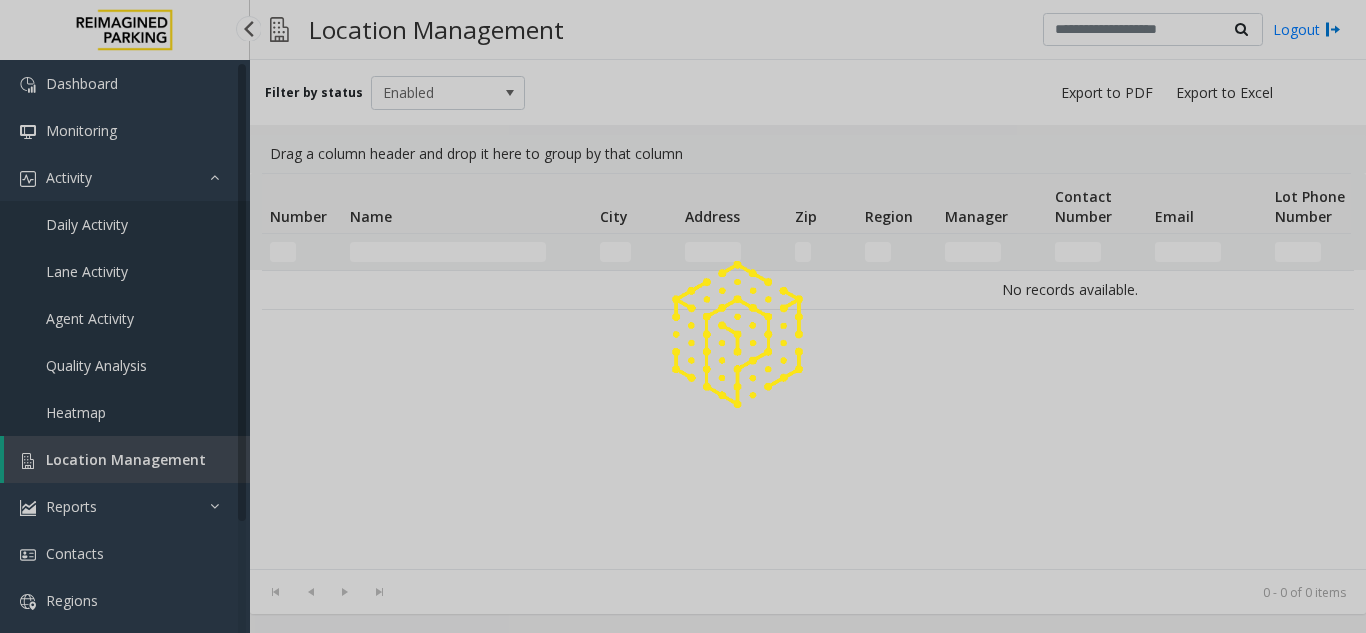 click 